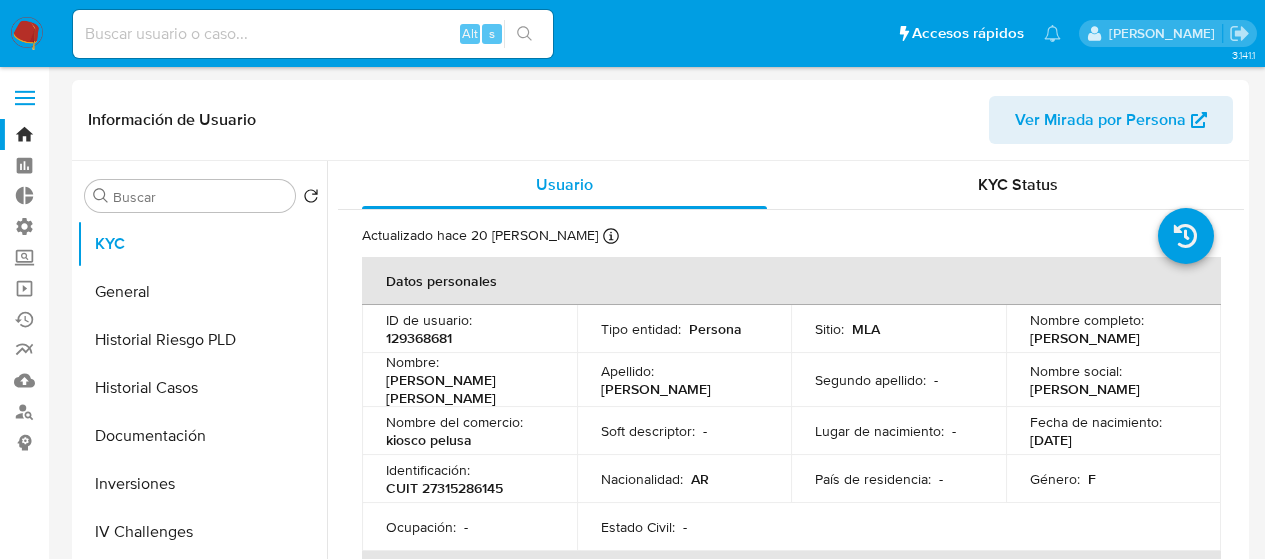 select on "10" 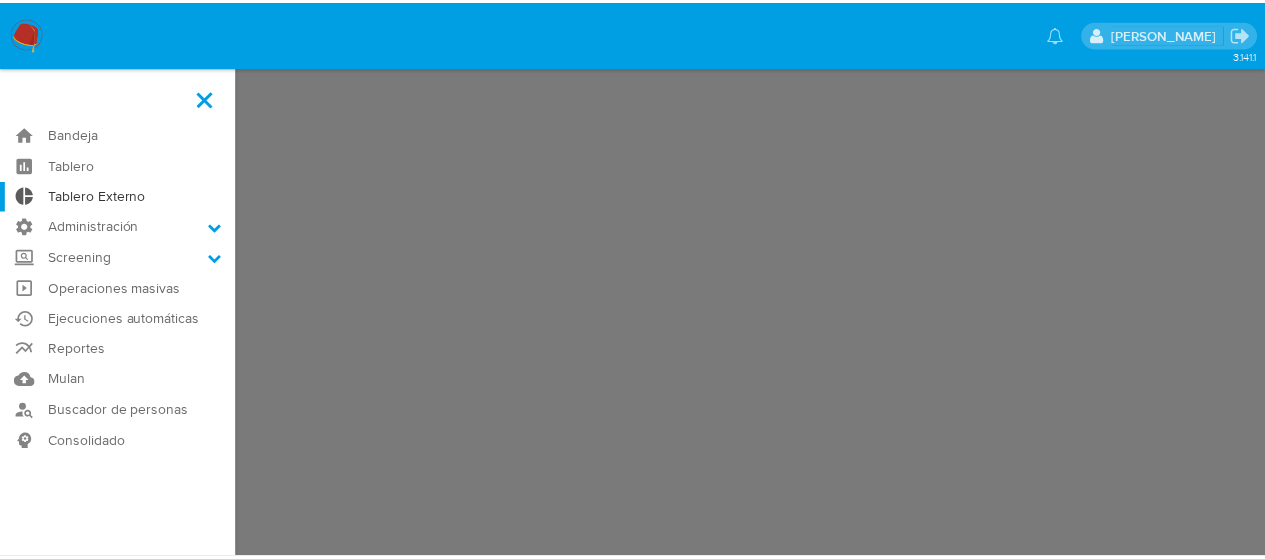 scroll, scrollTop: 0, scrollLeft: 0, axis: both 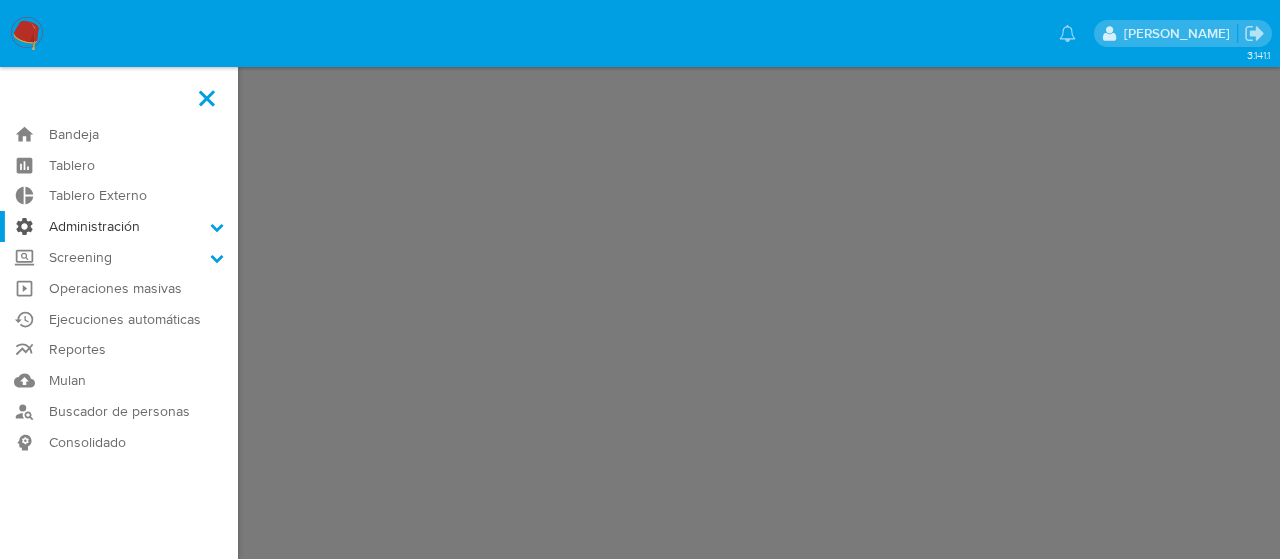 click on "Administración" at bounding box center (119, 226) 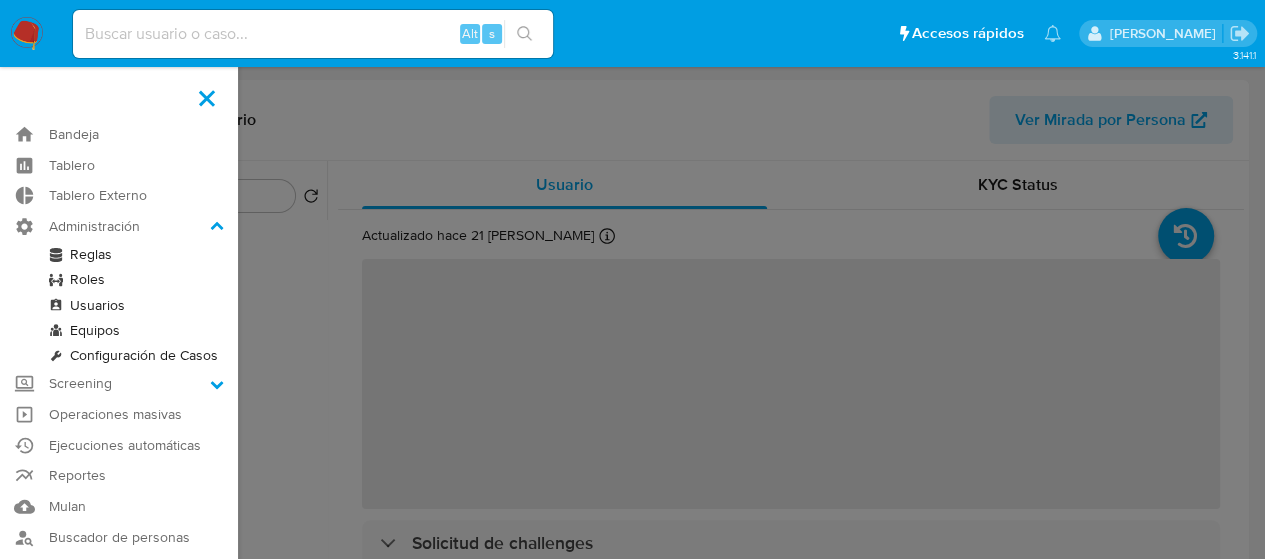 click on "Usuarios" at bounding box center [119, 305] 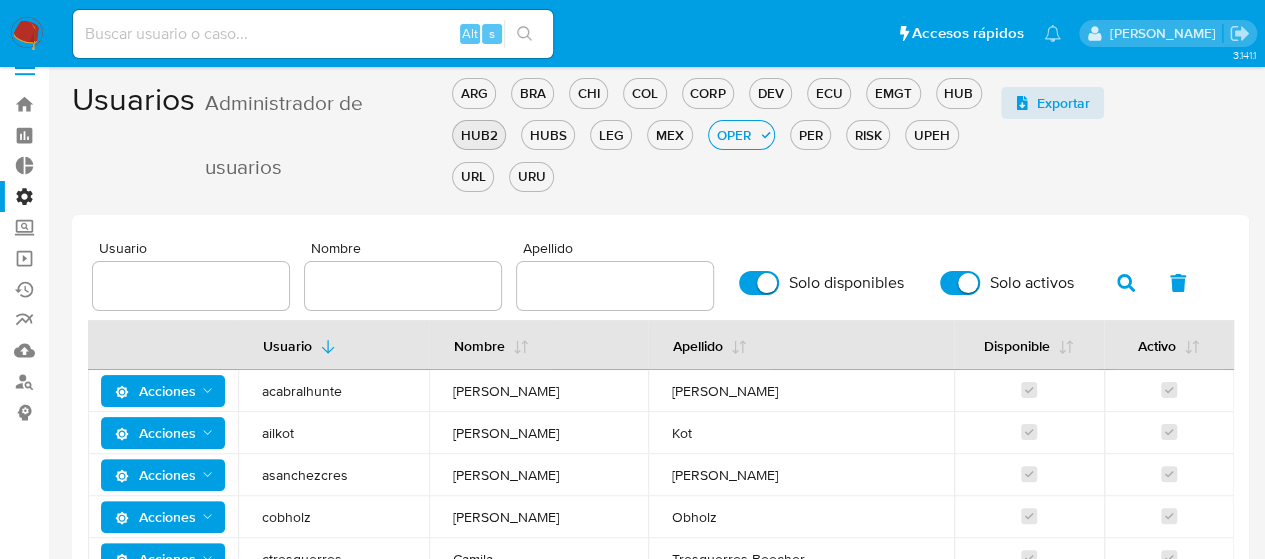scroll, scrollTop: 0, scrollLeft: 0, axis: both 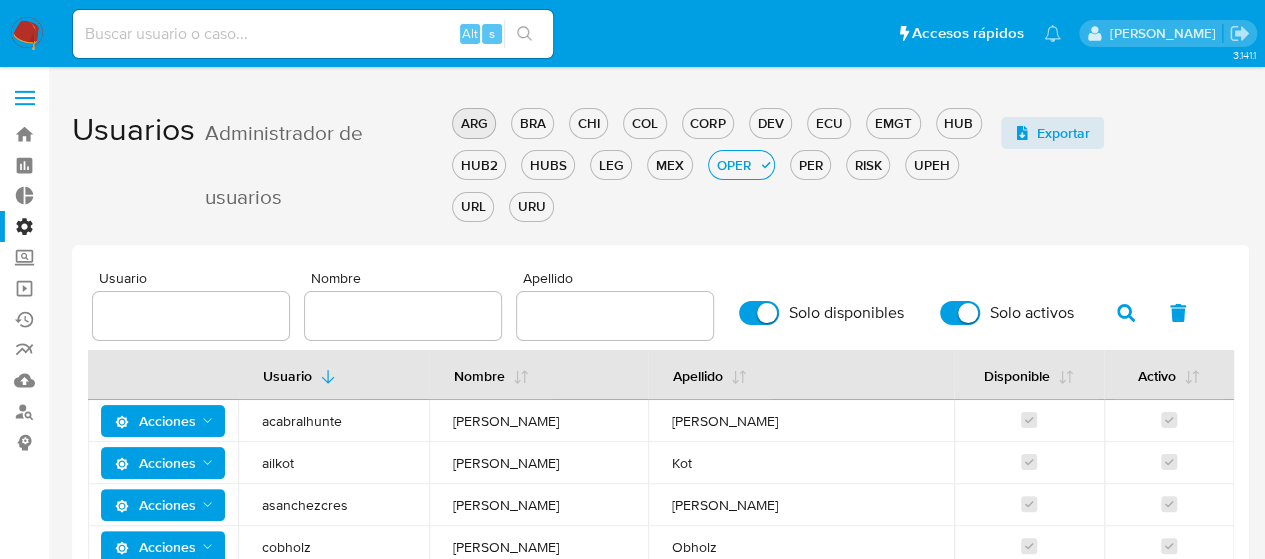 click on "ARG" at bounding box center (474, 123) 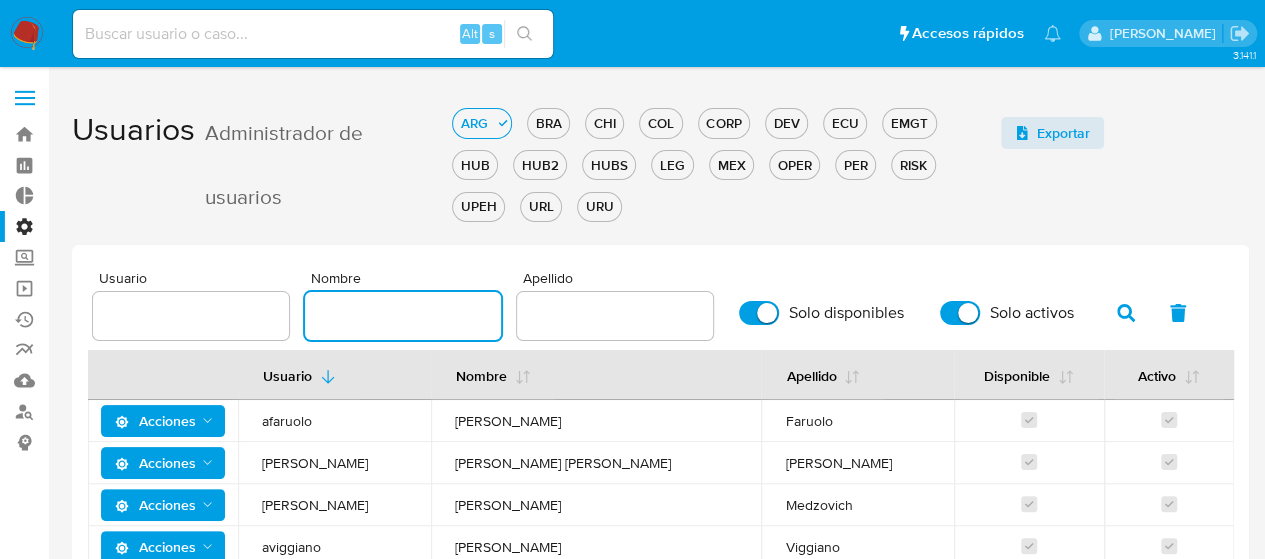click at bounding box center (403, 316) 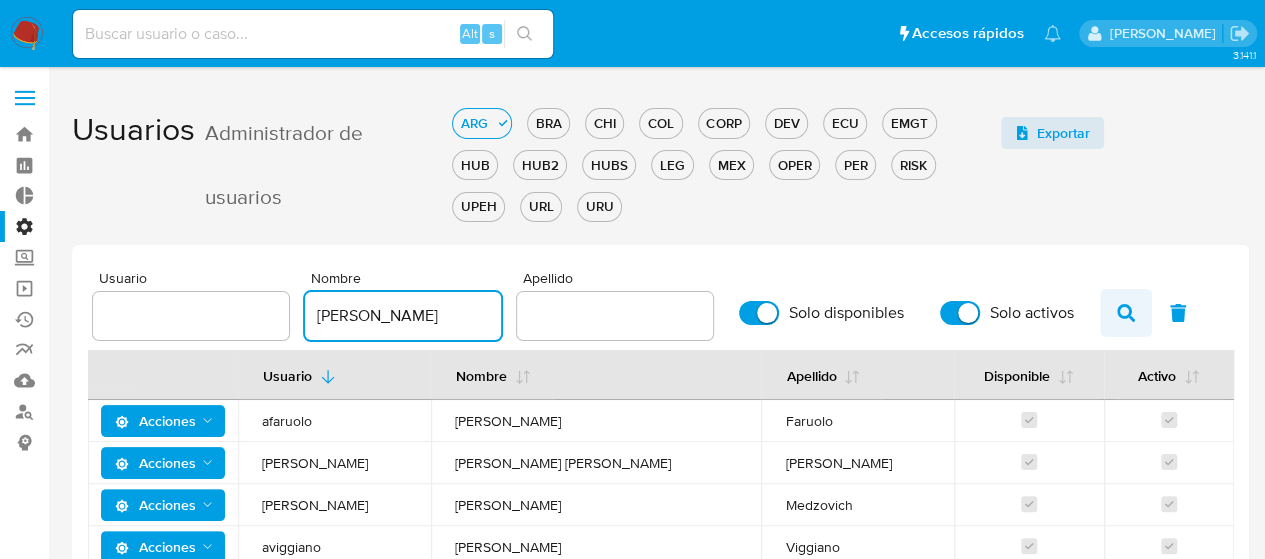 type on "[PERSON_NAME]" 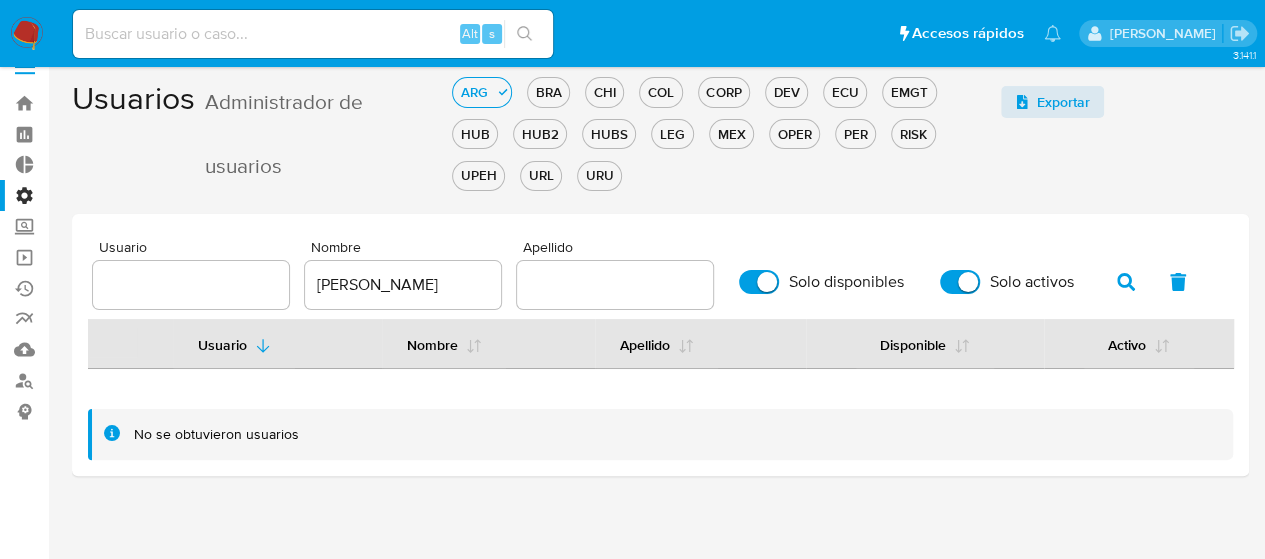 scroll, scrollTop: 0, scrollLeft: 0, axis: both 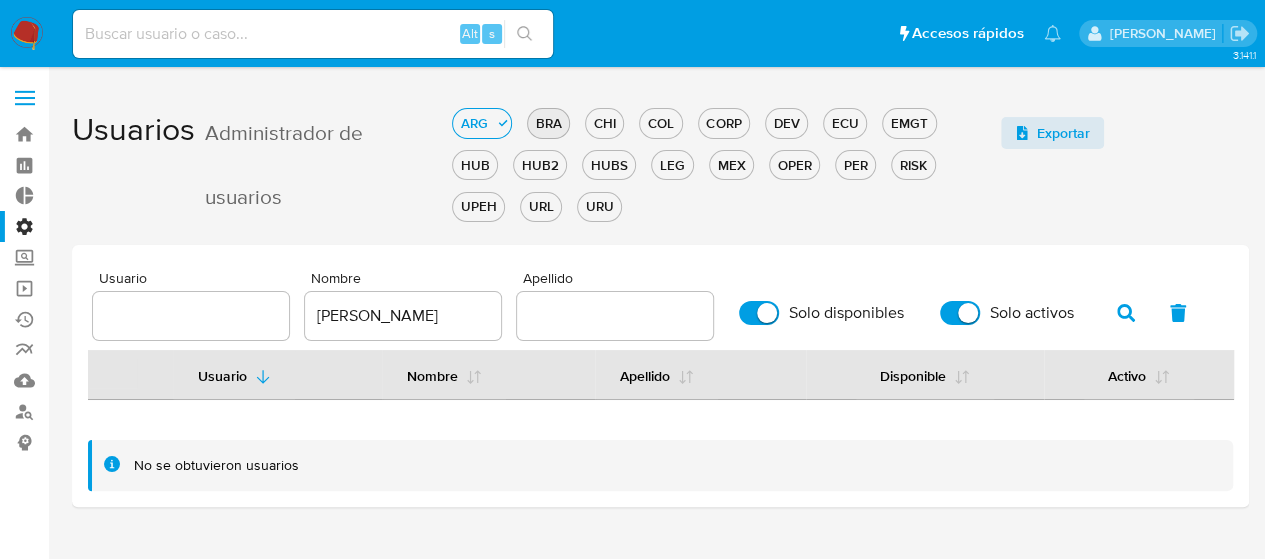 click on "BRA" at bounding box center (548, 123) 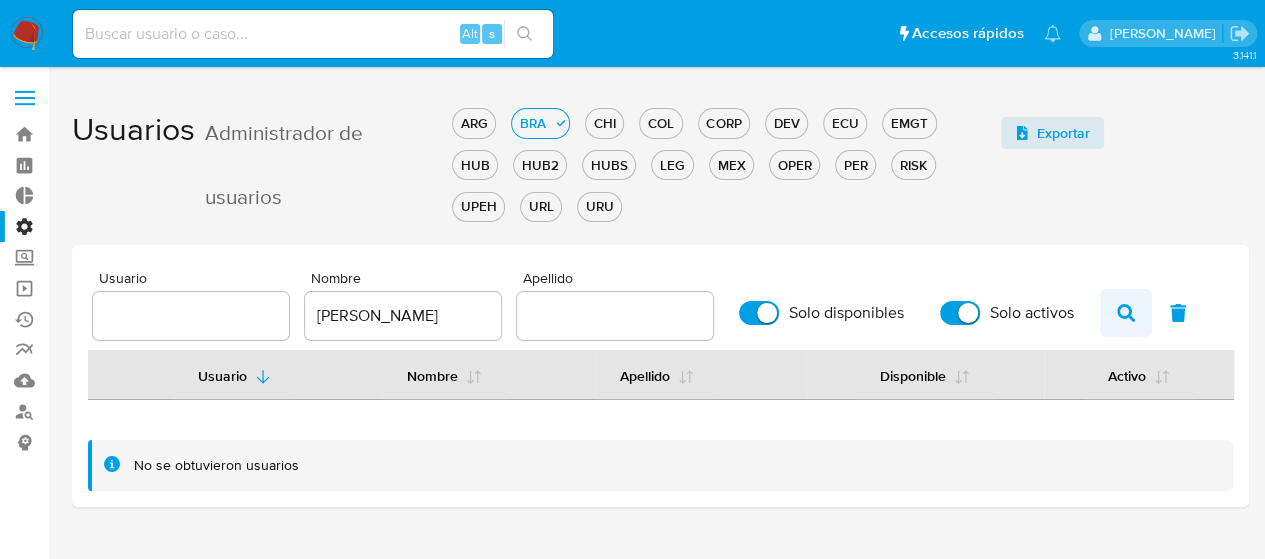 click 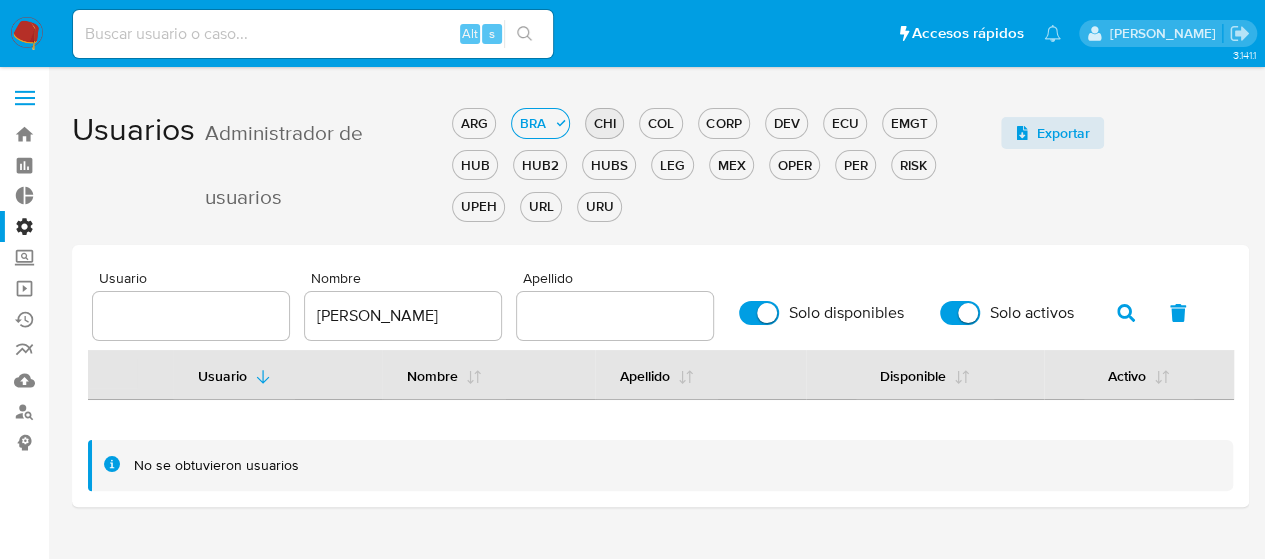 click on "CHI" at bounding box center [604, 123] 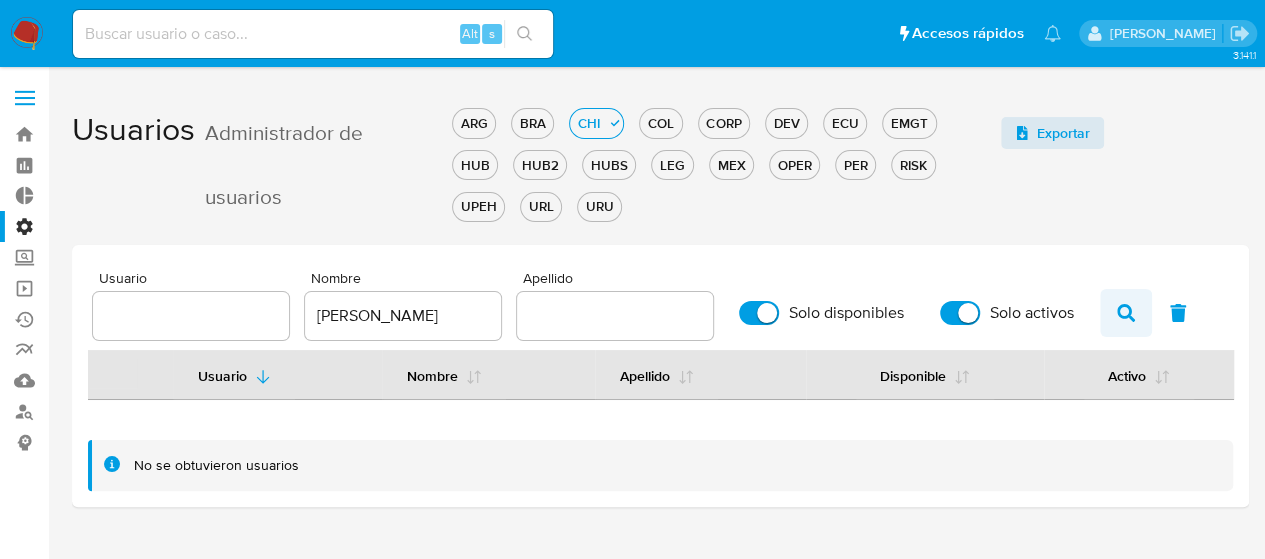 click 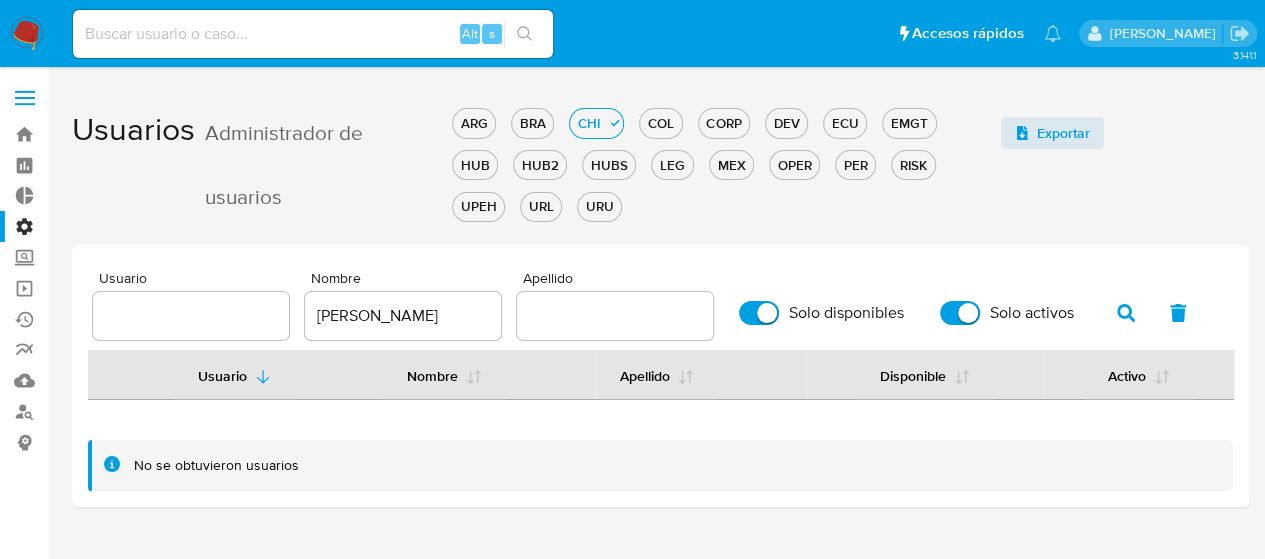 click on "ARG BRA CHI COL CORP DEV ECU EMGT HUB HUB2 HUBS LEG MEX OPER PER RISK UPEH URL URU" at bounding box center (726, 162) 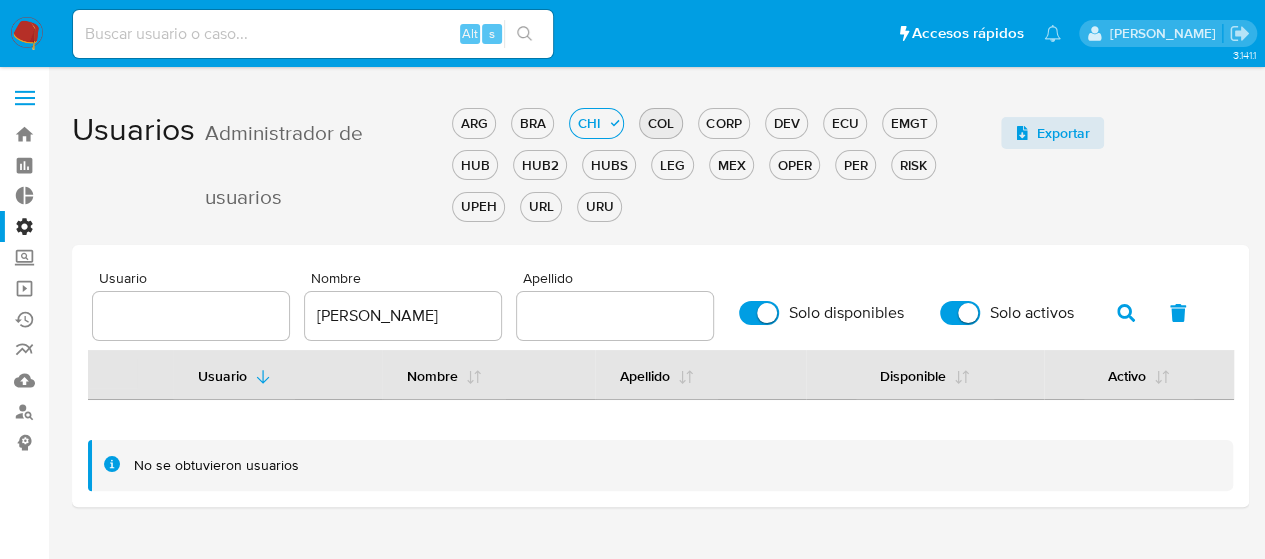 click on "COL" at bounding box center (660, 123) 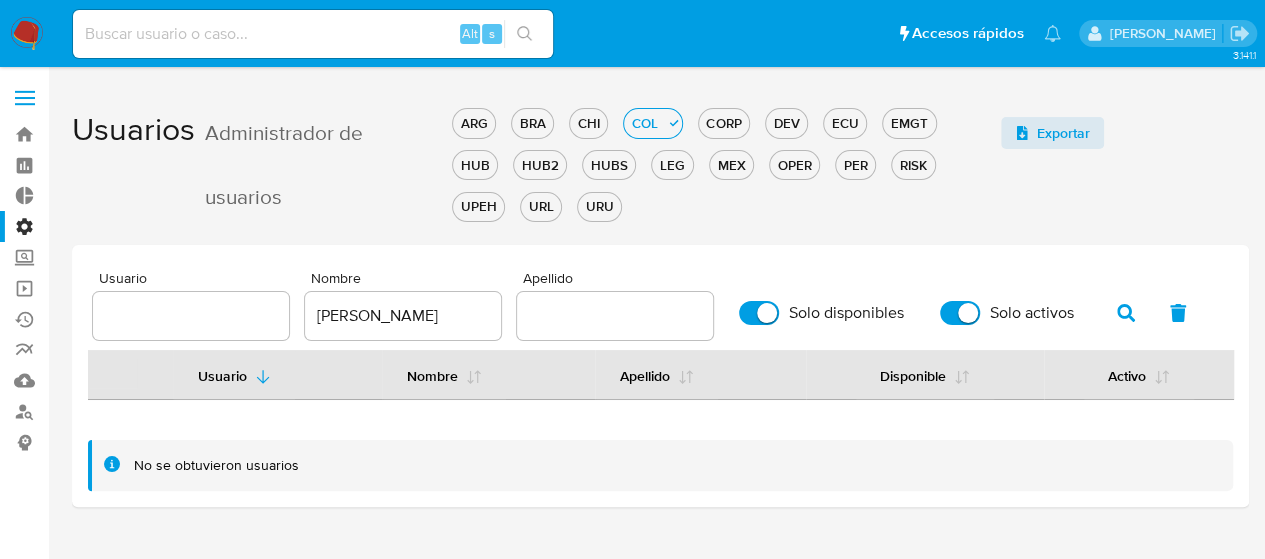 drag, startPoint x: 1120, startPoint y: 316, endPoint x: 986, endPoint y: 263, distance: 144.10066 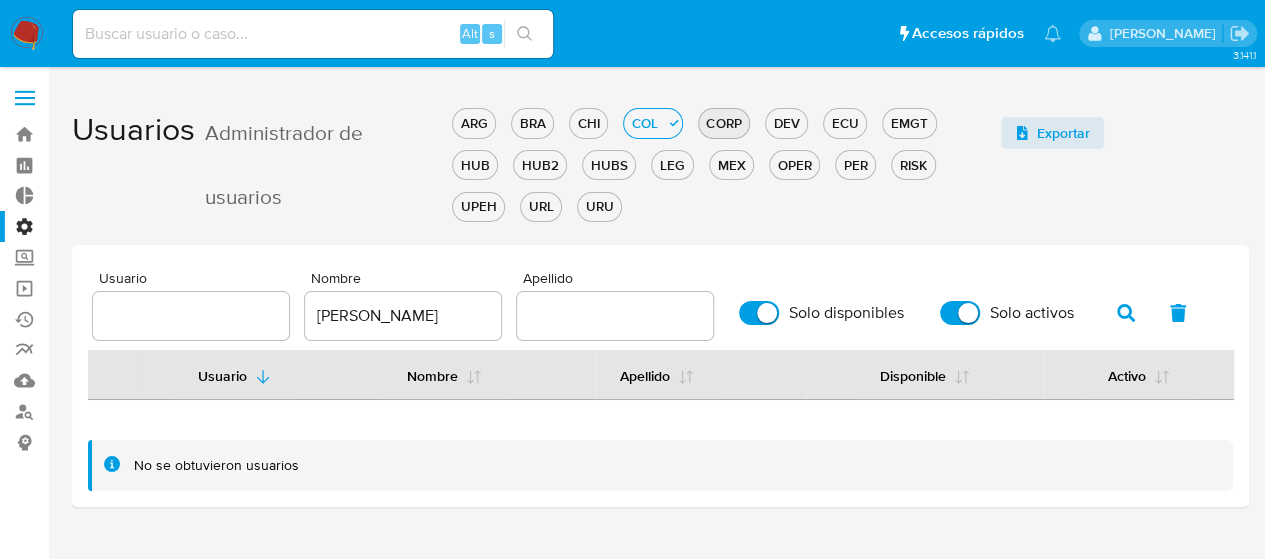 click on "CORP" at bounding box center (724, 123) 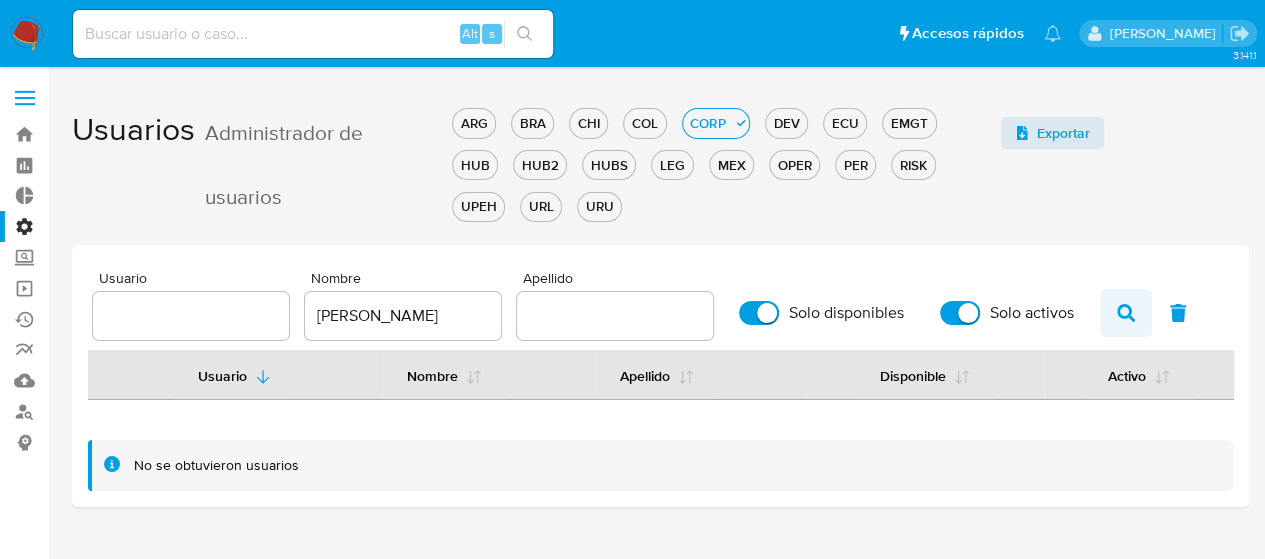 click 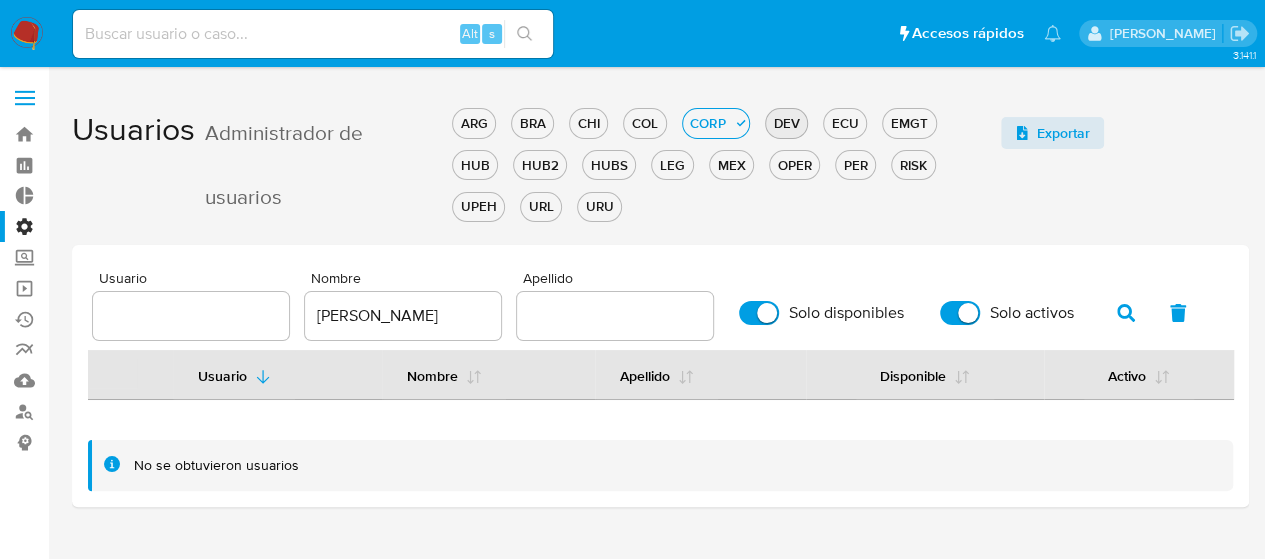 click on "DEV" at bounding box center (786, 123) 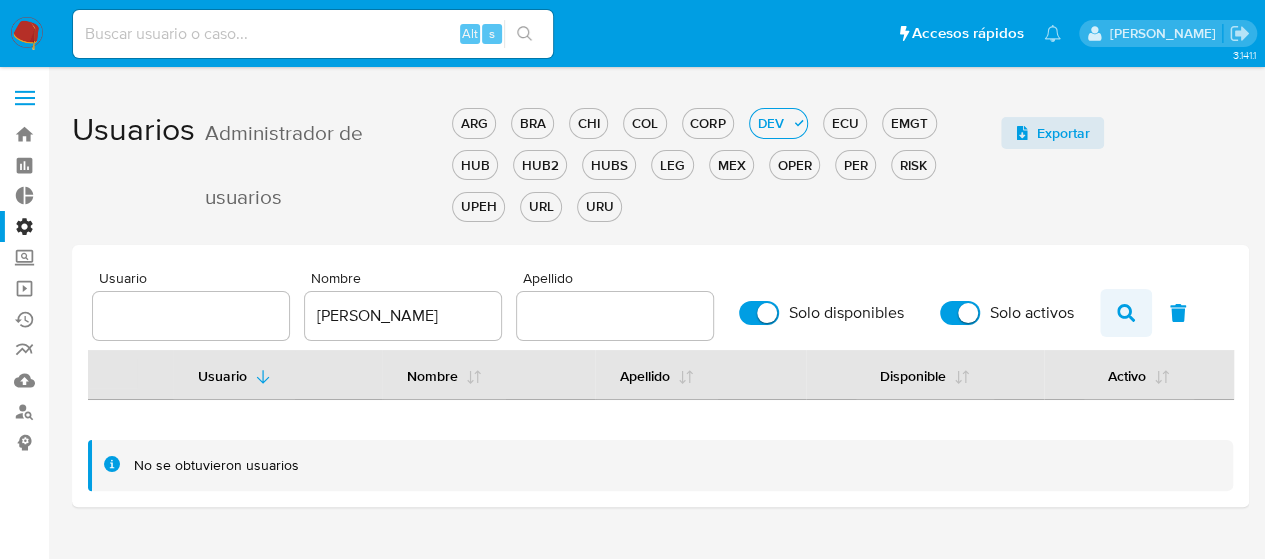 click at bounding box center (1126, 313) 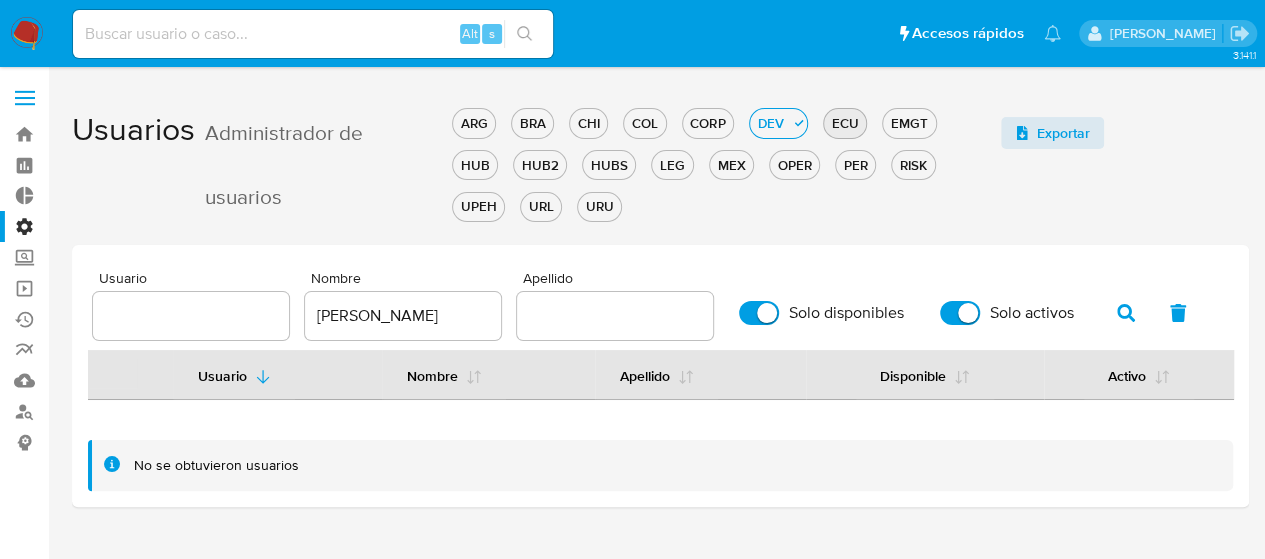click on "ECU" at bounding box center (845, 123) 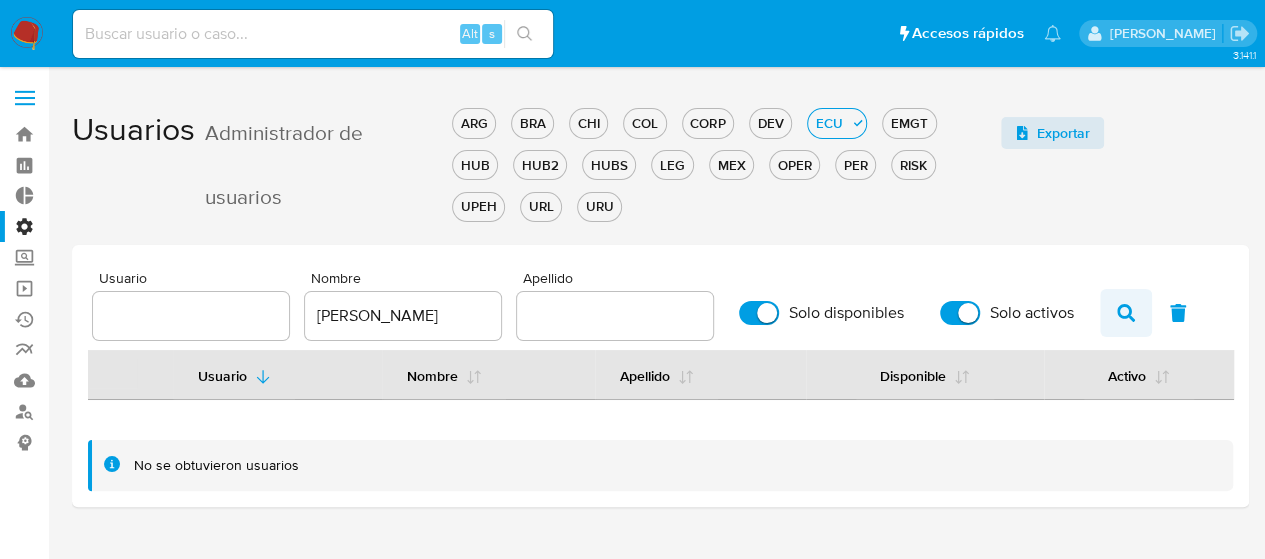drag, startPoint x: 1112, startPoint y: 312, endPoint x: 1121, endPoint y: 318, distance: 10.816654 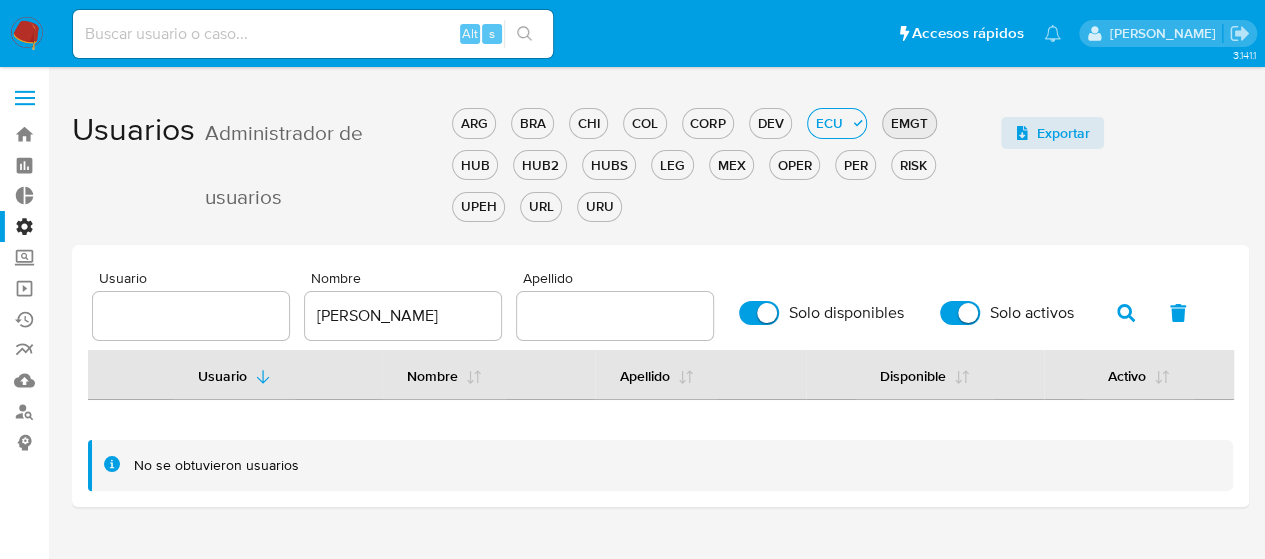 click on "EMGT" at bounding box center [909, 123] 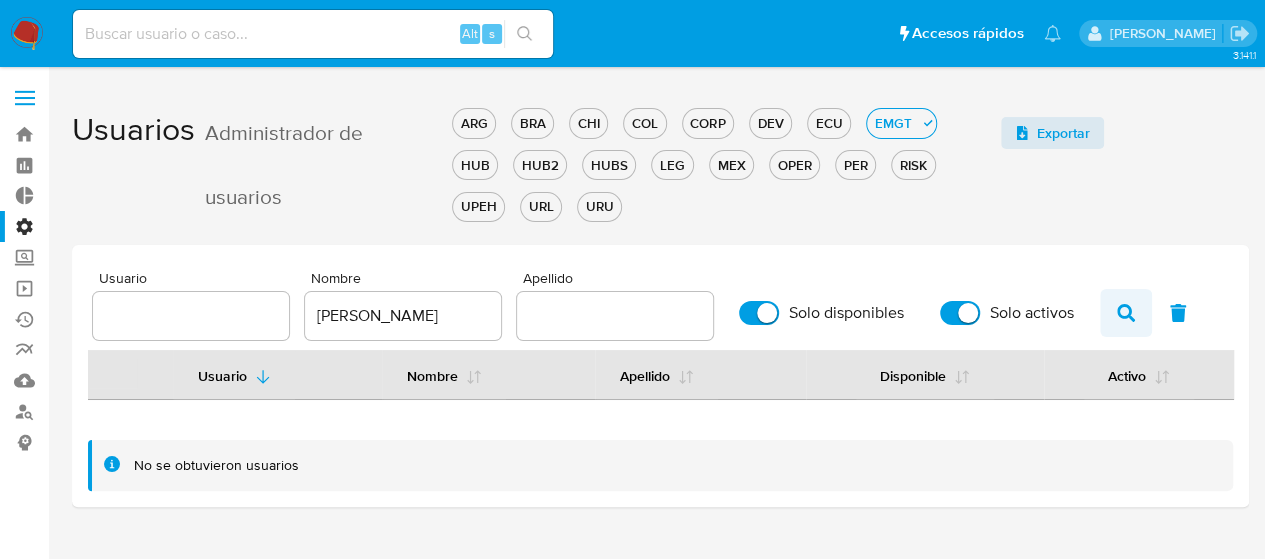 click 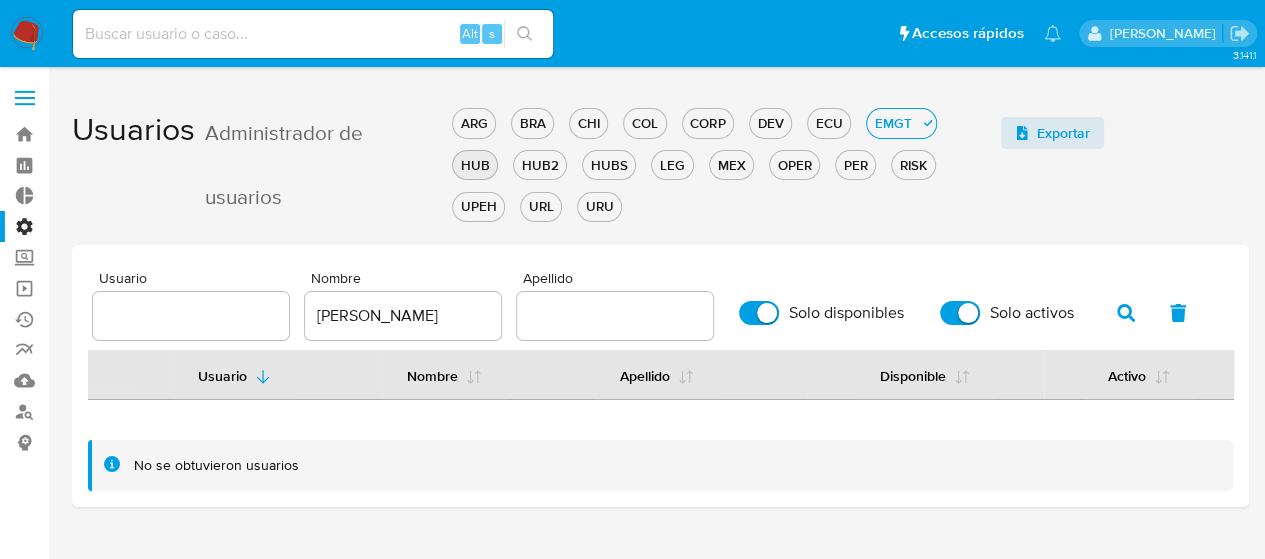 click on "HUB" at bounding box center (475, 165) 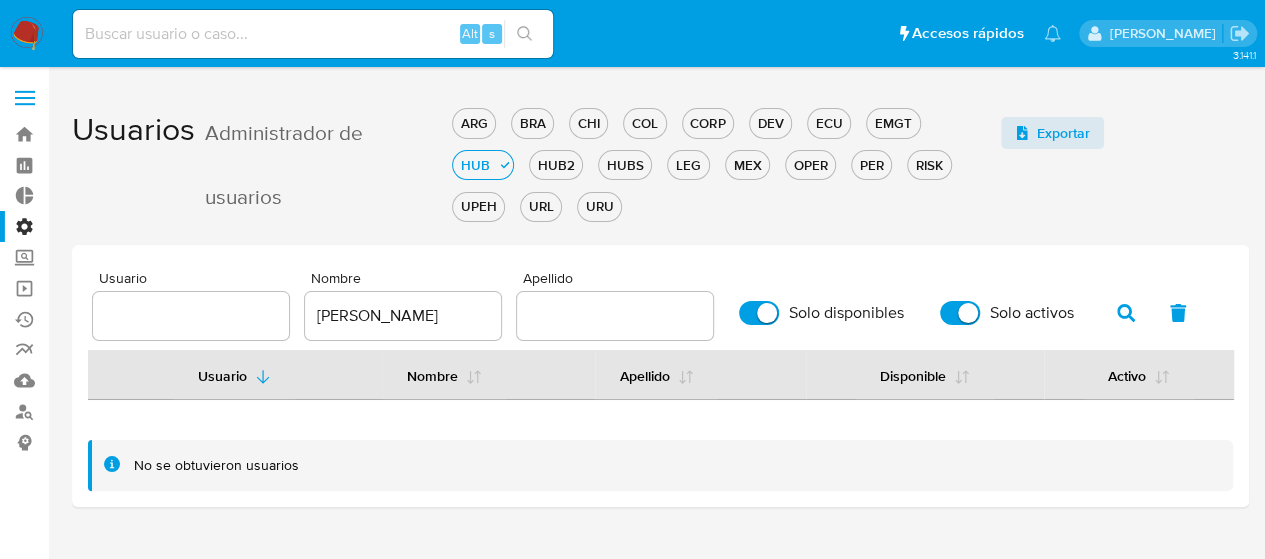 drag, startPoint x: 1130, startPoint y: 316, endPoint x: 710, endPoint y: 208, distance: 433.66345 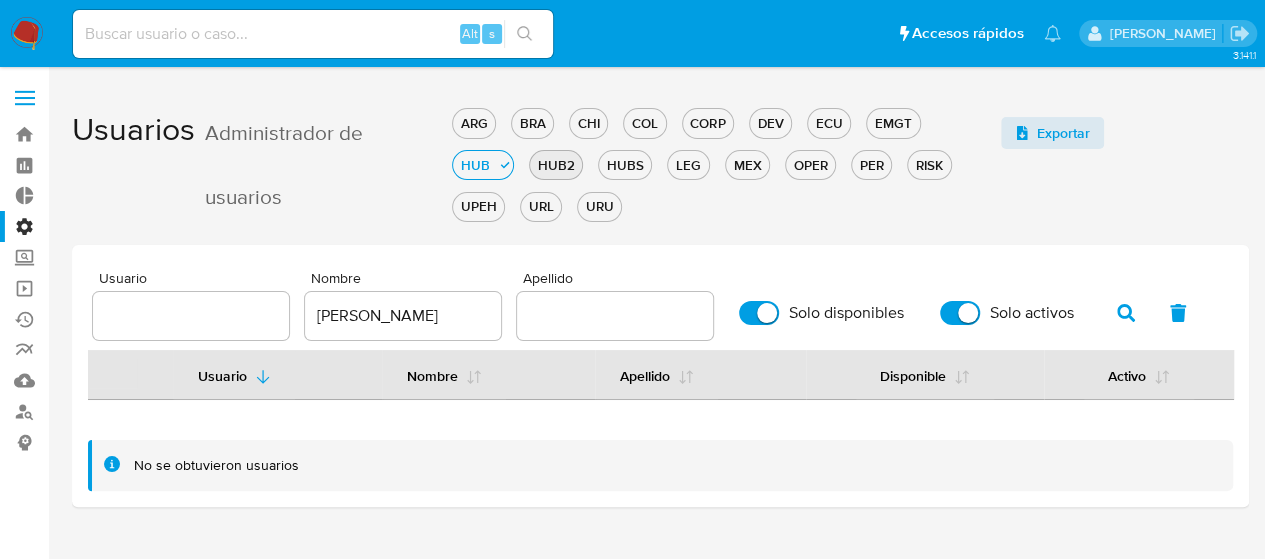 click on "HUB2" at bounding box center (556, 165) 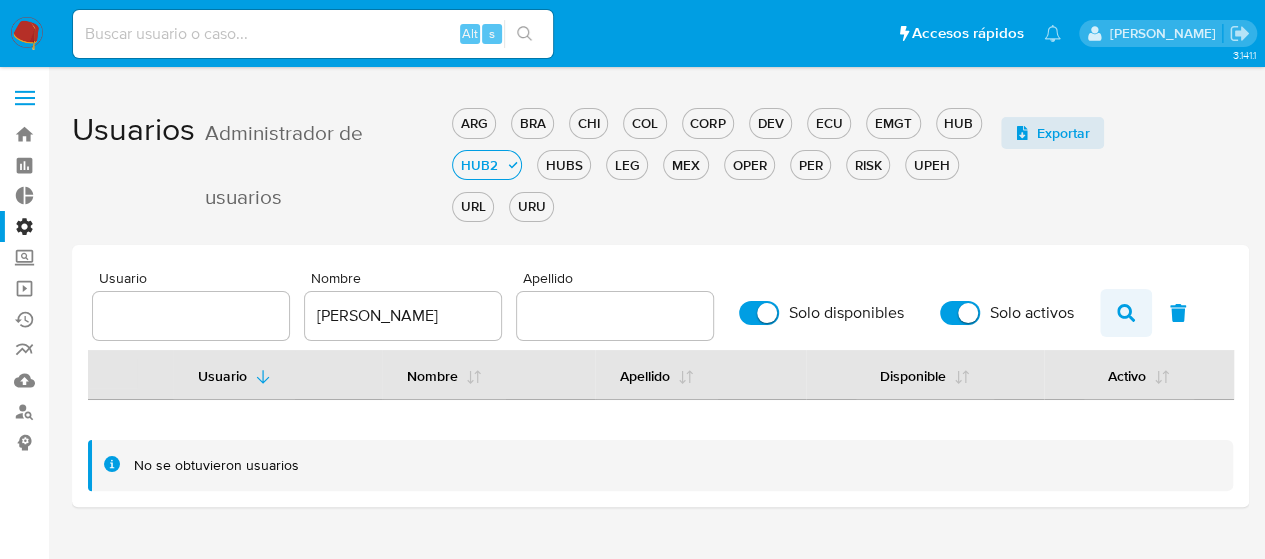 click at bounding box center [1126, 313] 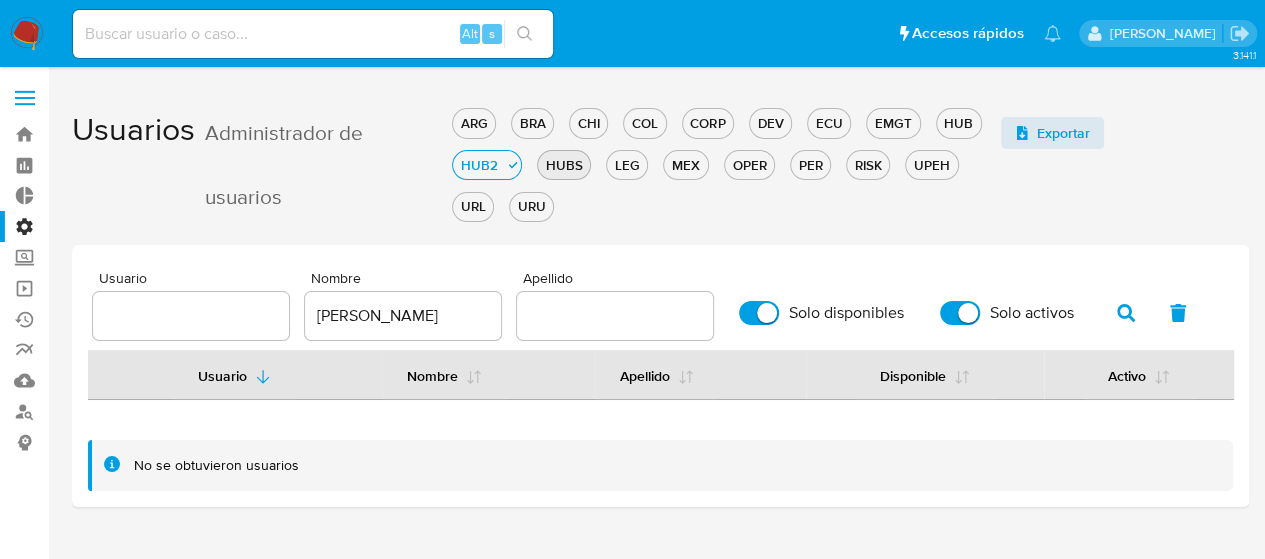 click on "HUBS" at bounding box center (564, 165) 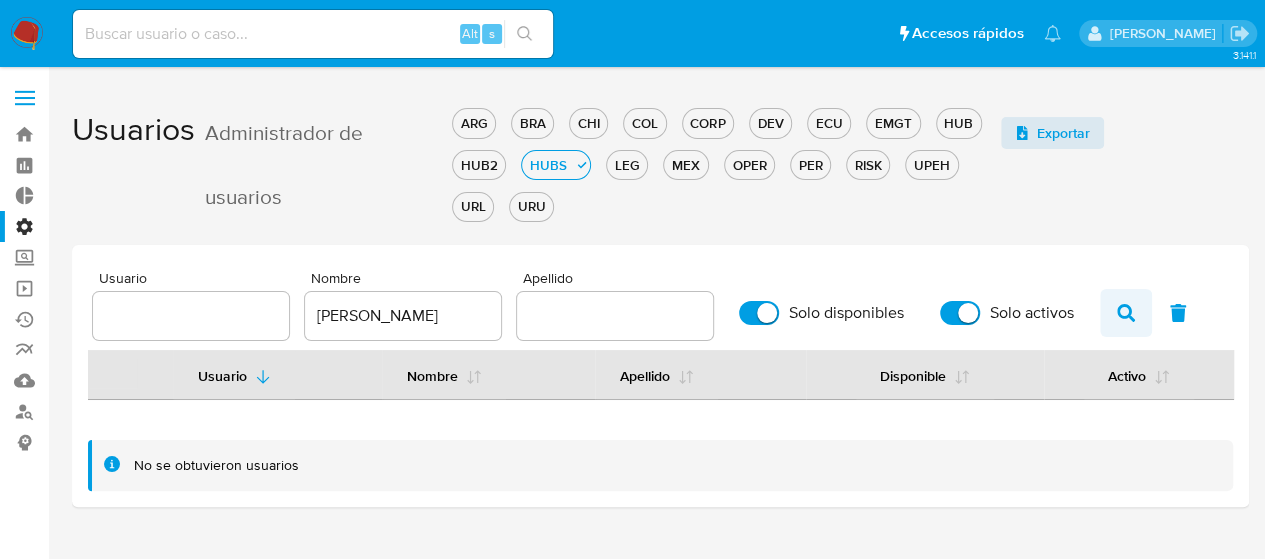 click 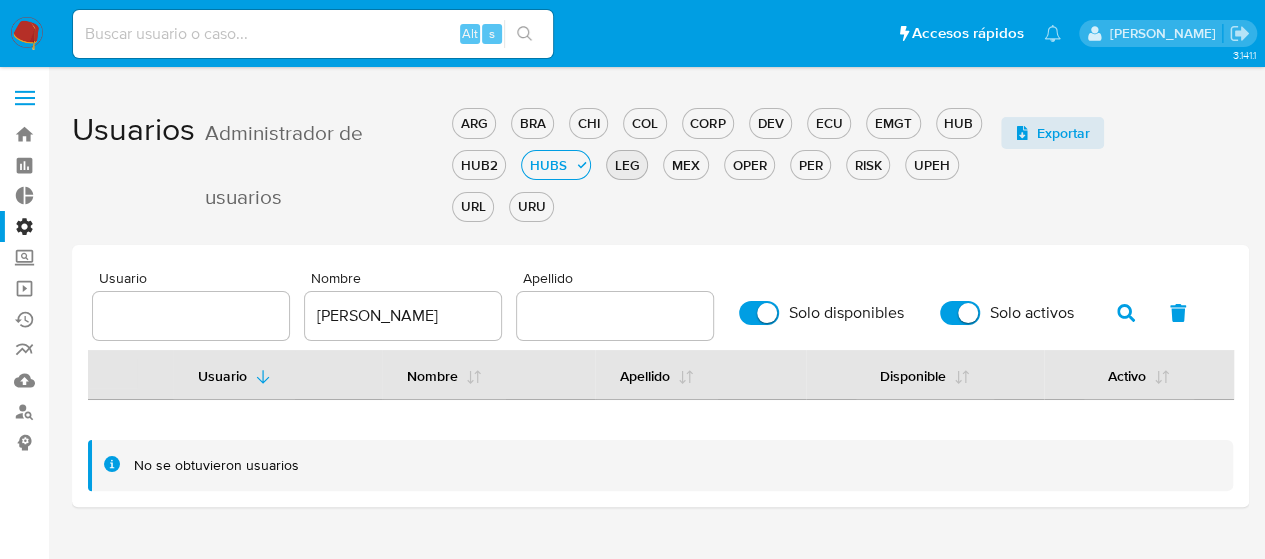click on "LEG" at bounding box center [627, 165] 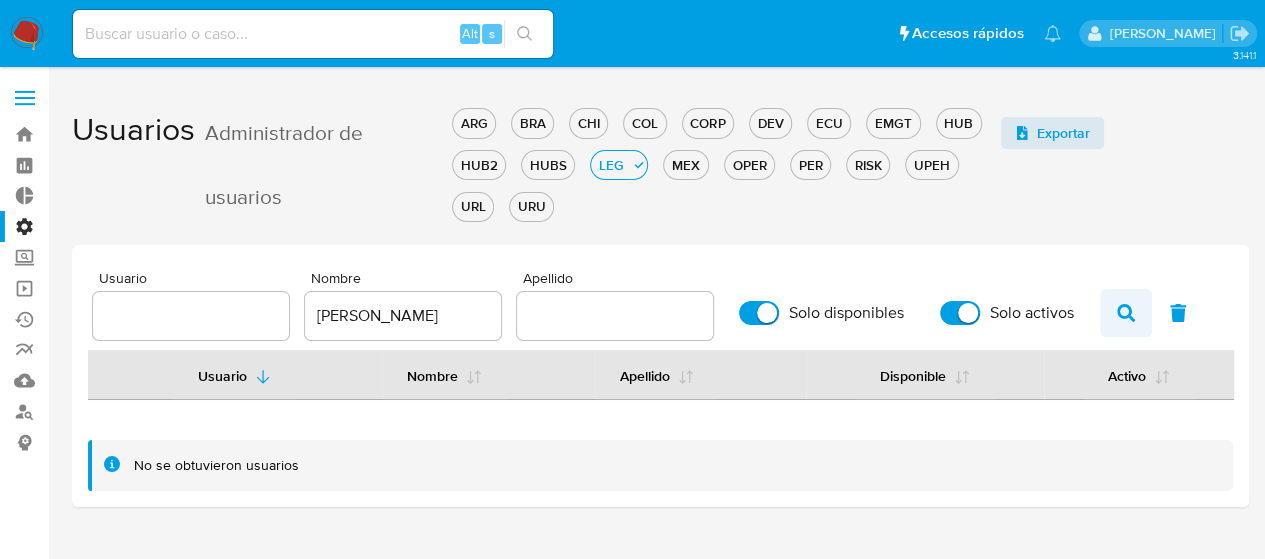 click 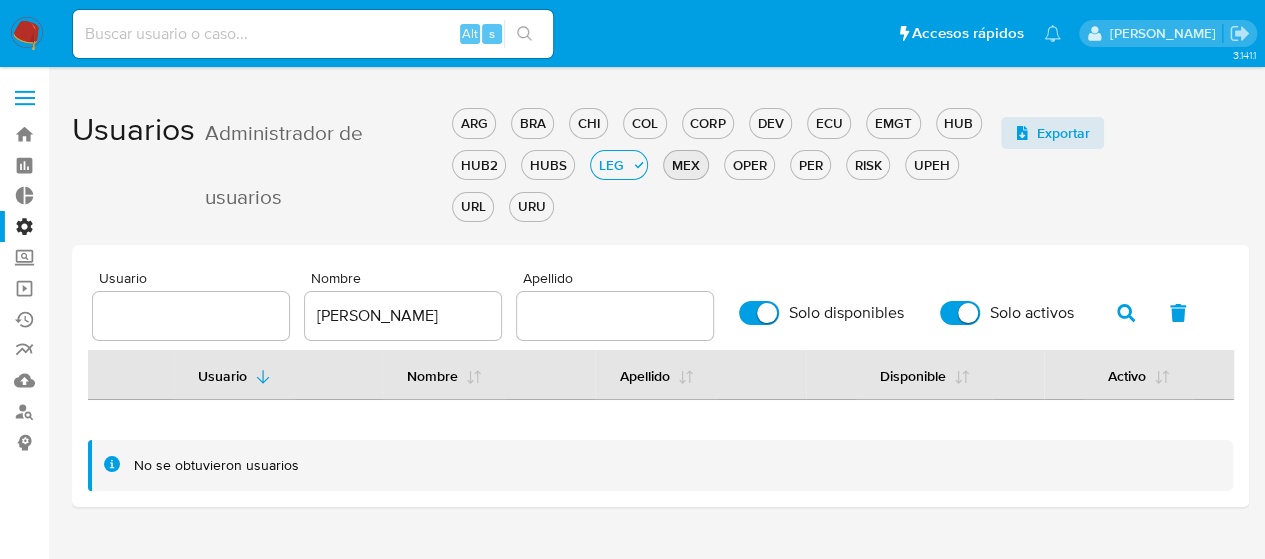 click on "MEX" at bounding box center (685, 165) 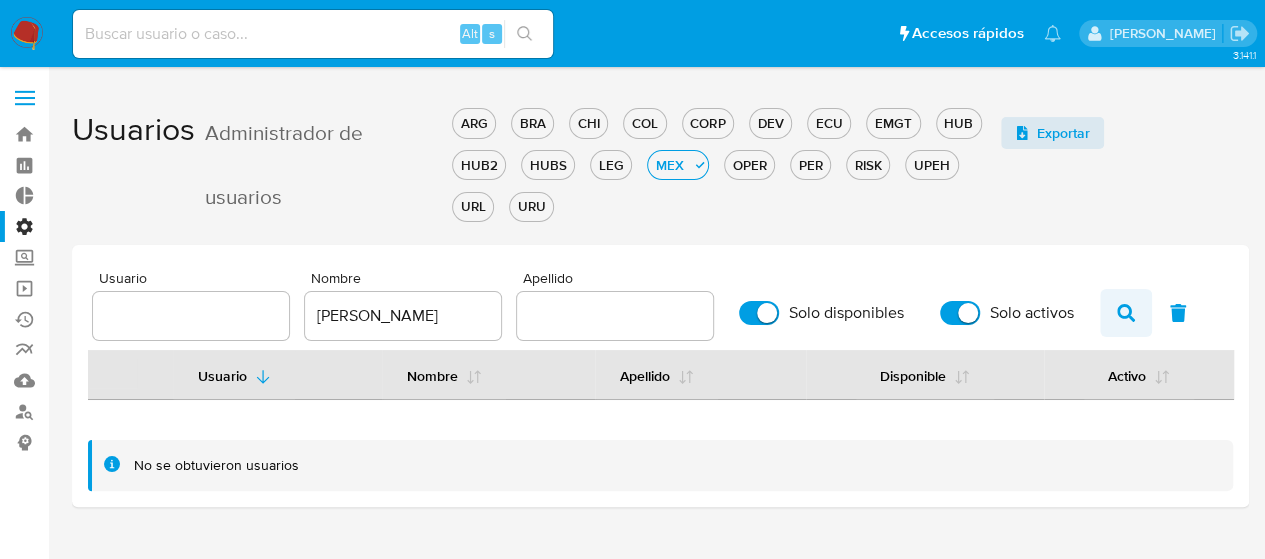 click at bounding box center [1126, 313] 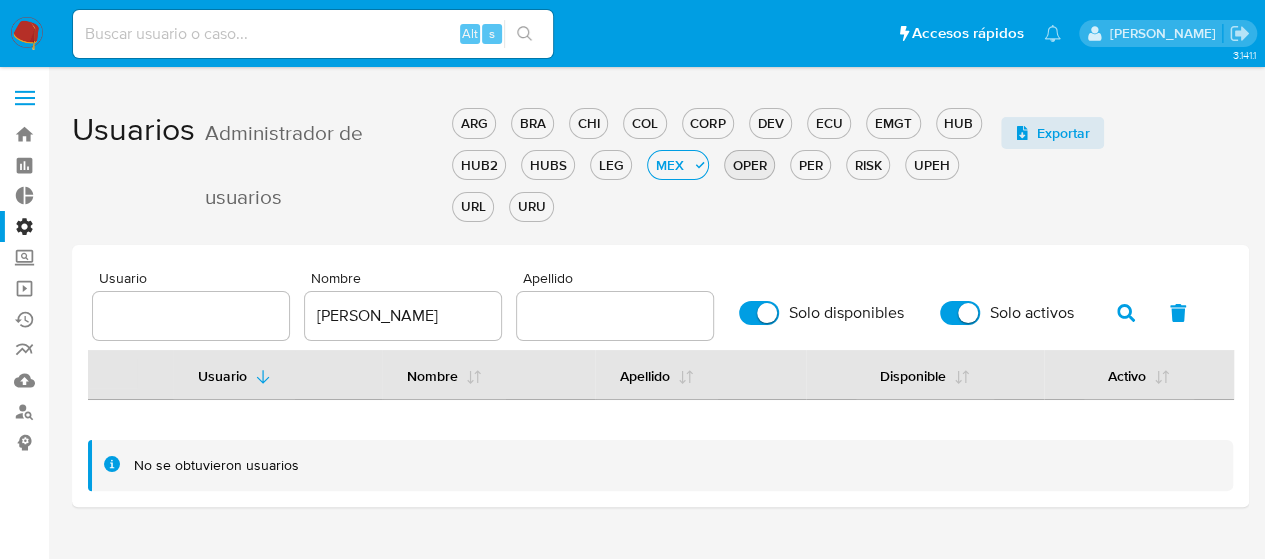 click on "OPER" at bounding box center (749, 165) 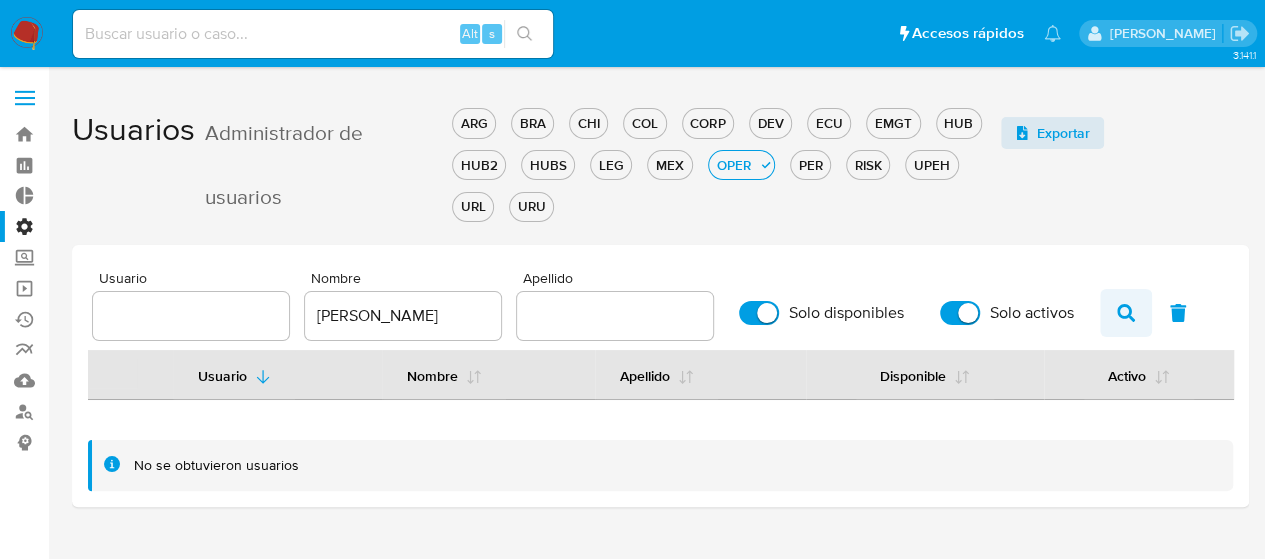click 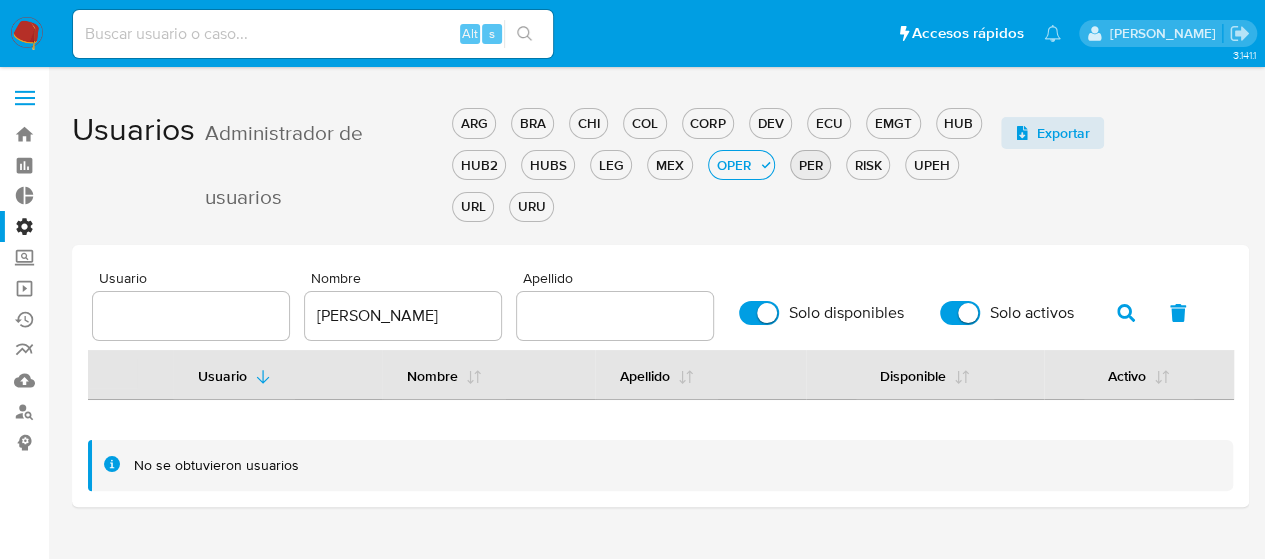 click on "PER" at bounding box center [810, 165] 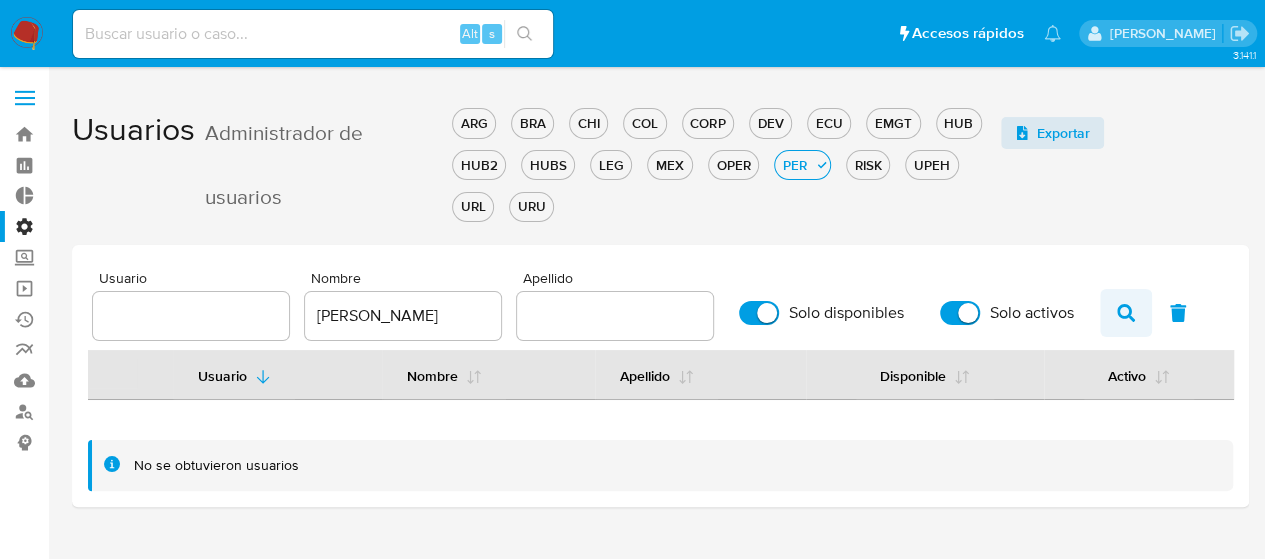 click 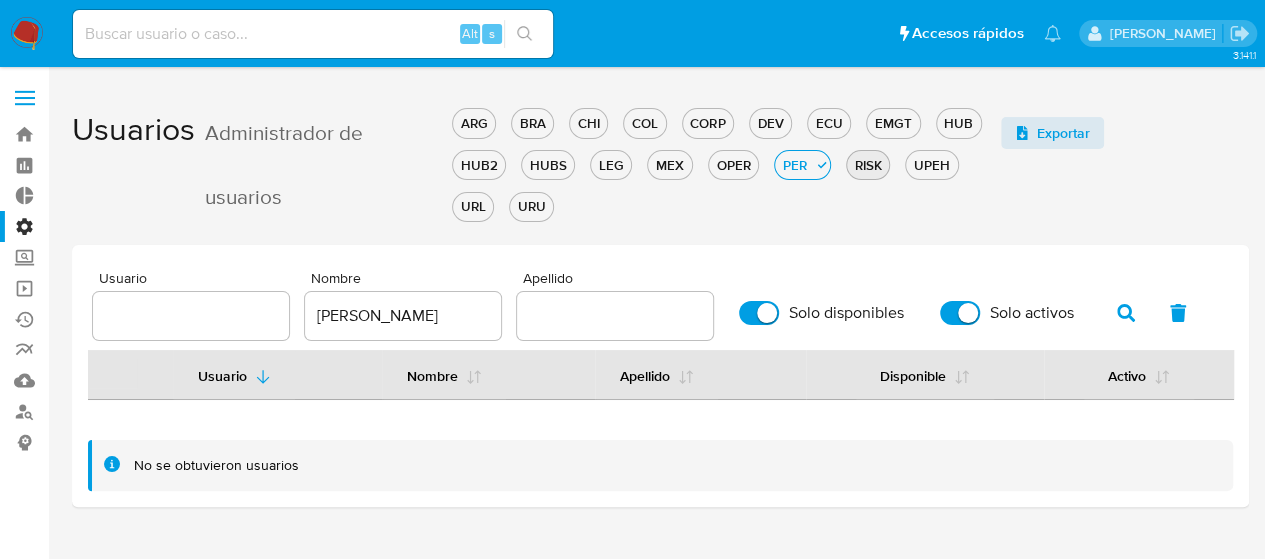 click on "RISK" at bounding box center [868, 165] 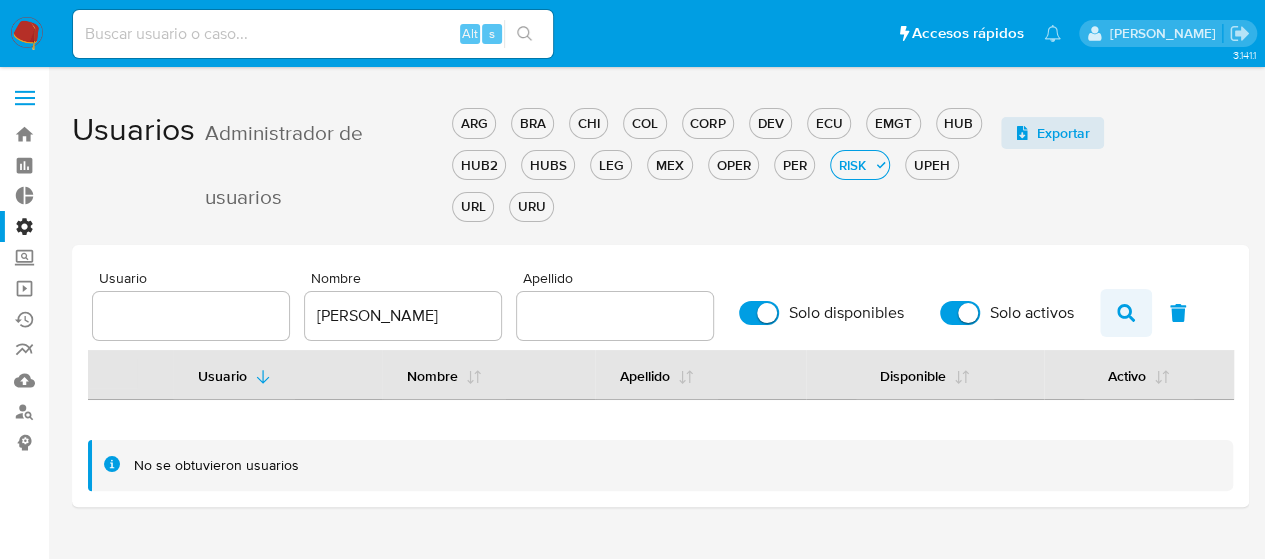 click 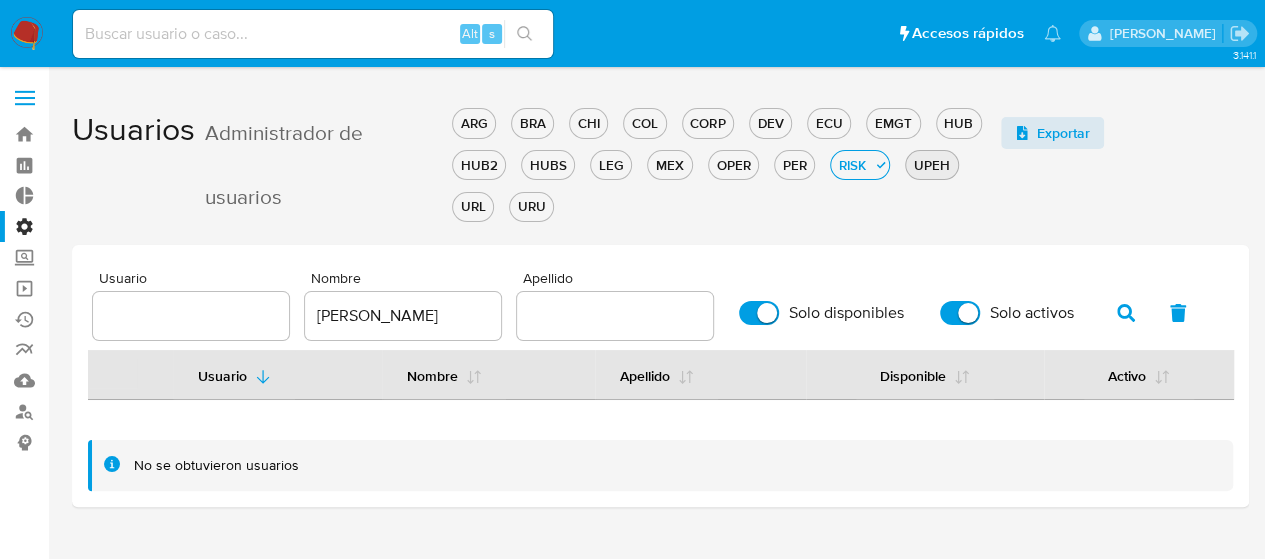 click on "UPEH" at bounding box center [931, 165] 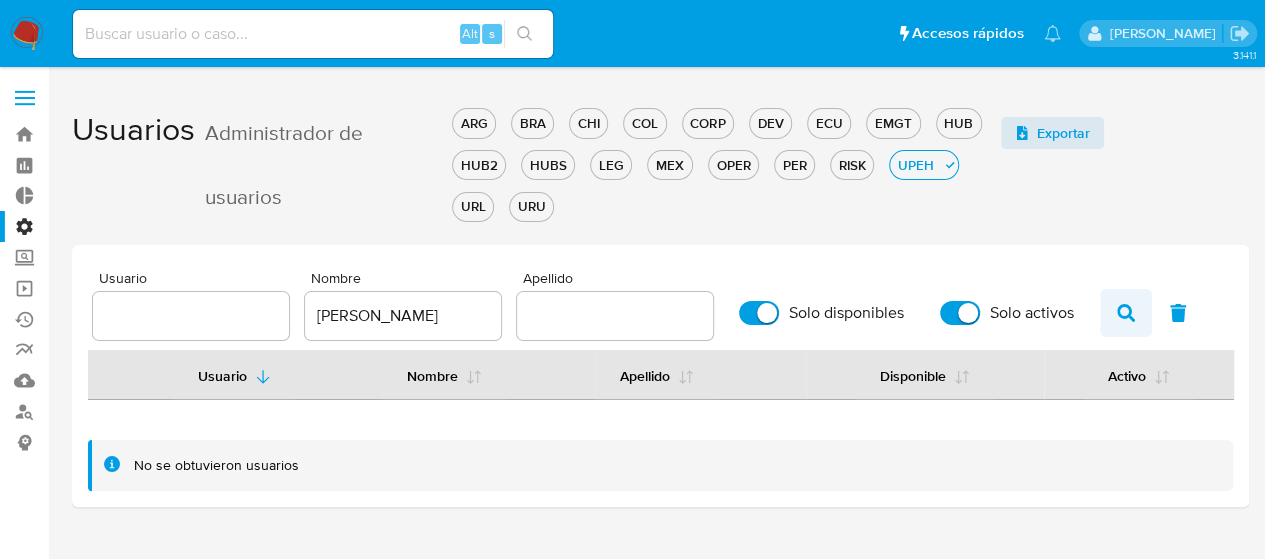 drag, startPoint x: 1129, startPoint y: 311, endPoint x: 1100, endPoint y: 308, distance: 29.15476 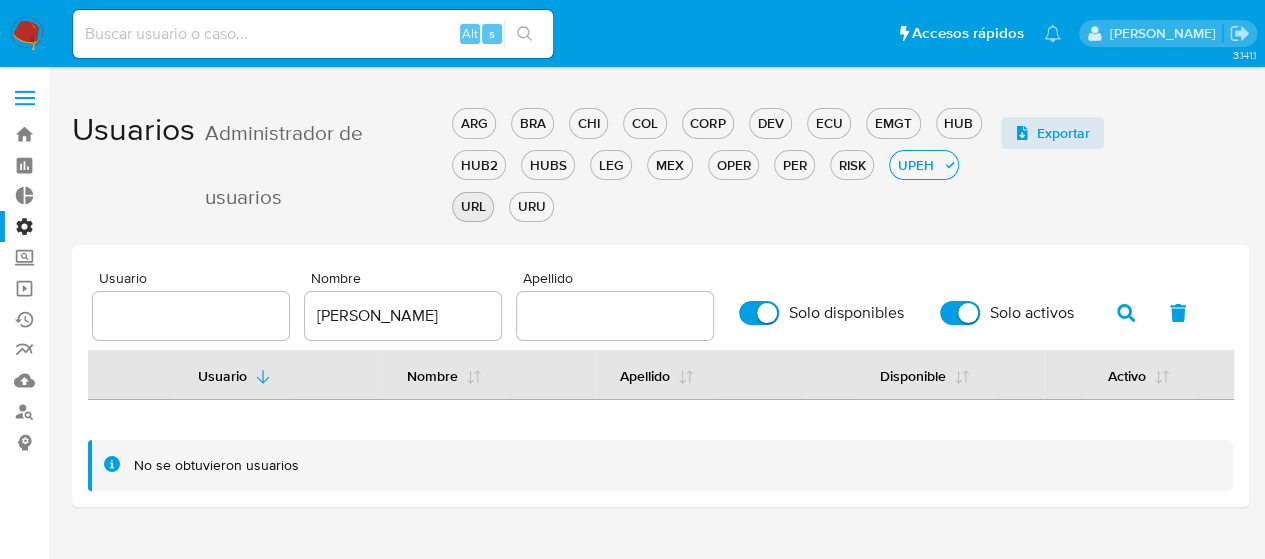 click on "URL" at bounding box center [473, 206] 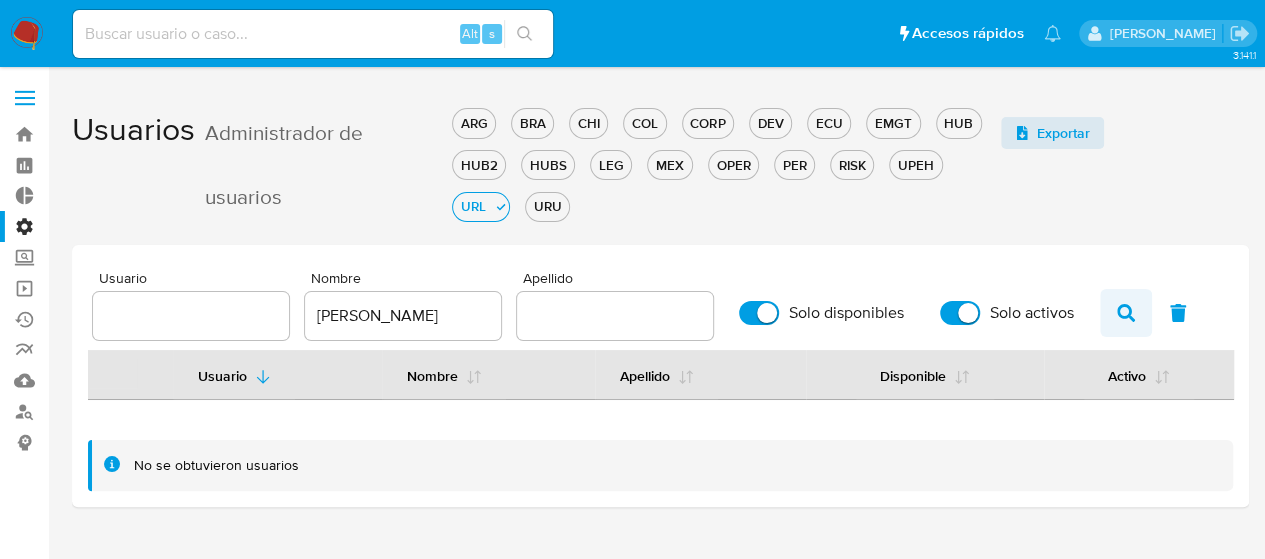 click 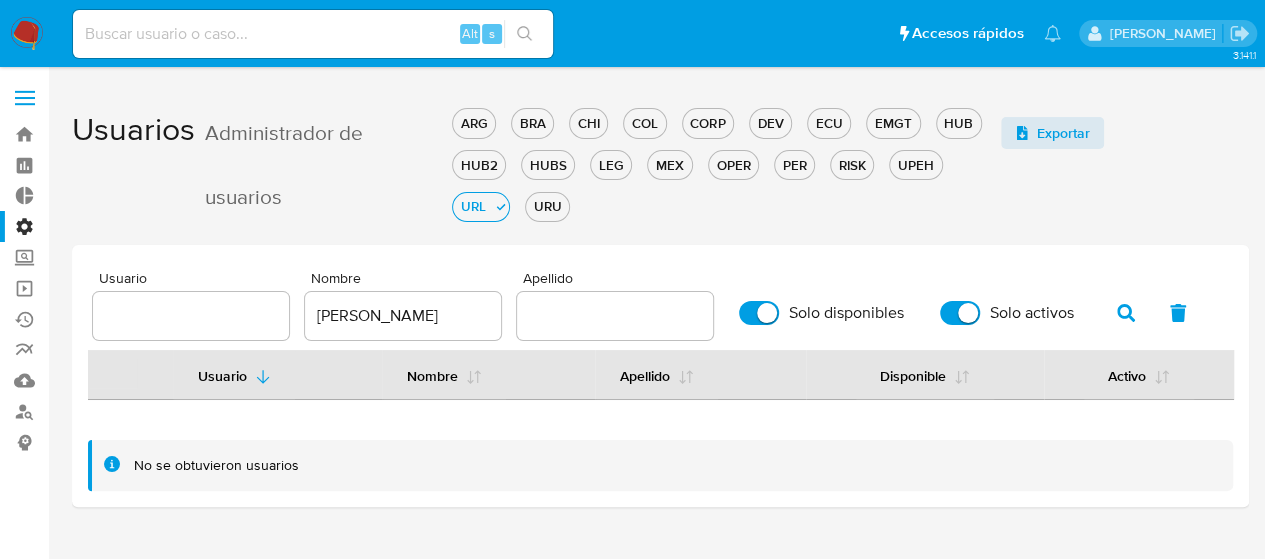 click on "ARG BRA CHI COL CORP DEV ECU EMGT HUB HUB2 HUBS LEG MEX OPER PER RISK UPEH URL URU" at bounding box center [726, 162] 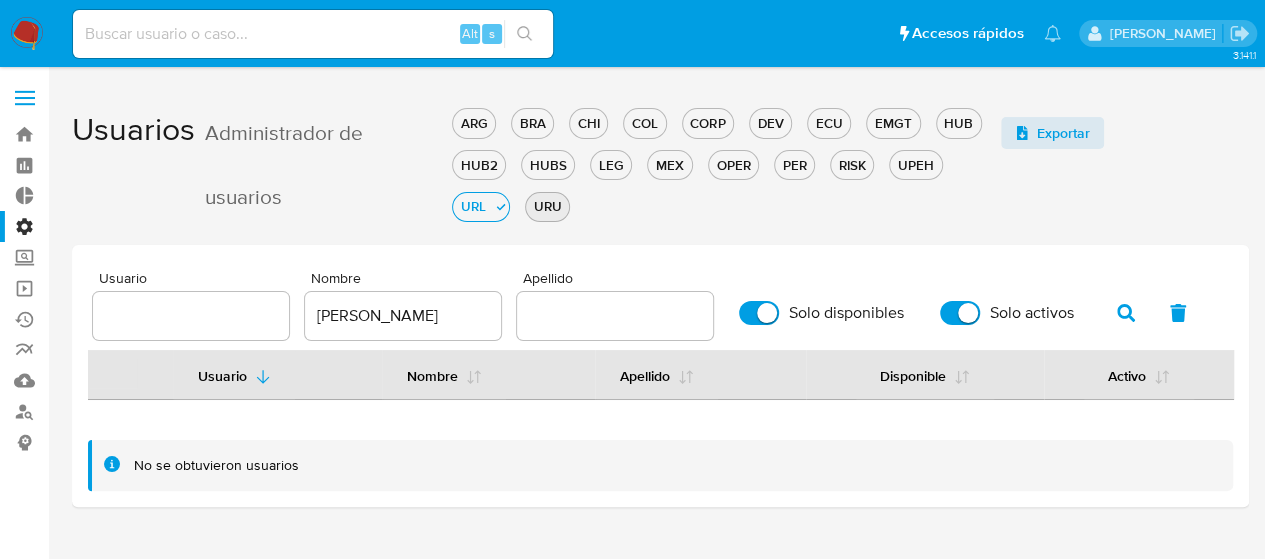 click on "URU" at bounding box center (547, 206) 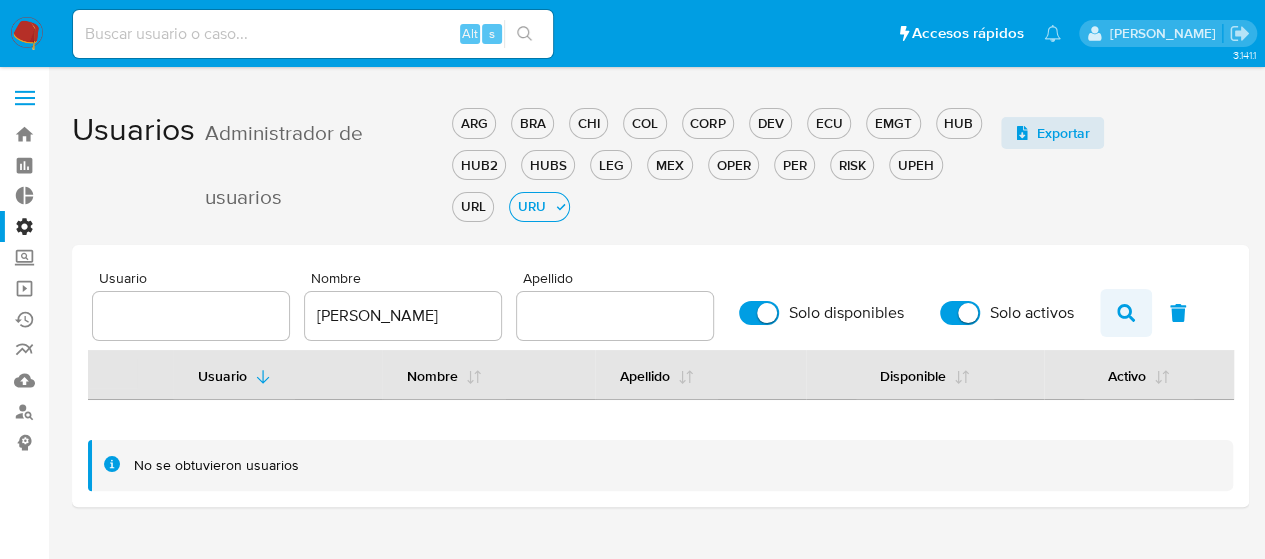 click at bounding box center [1126, 313] 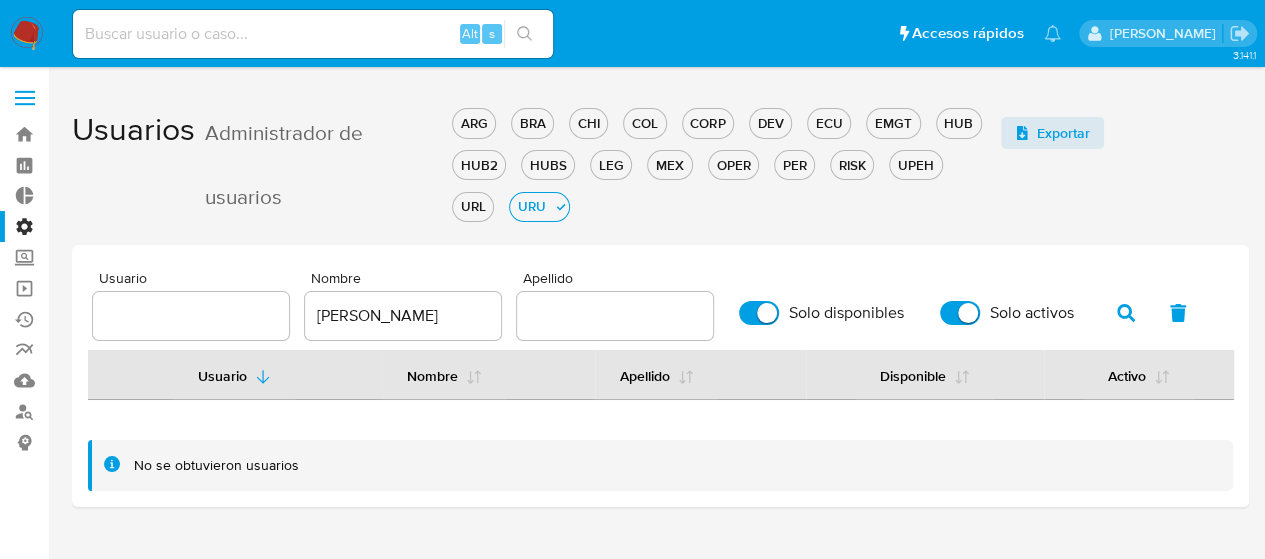 click on "ARG BRA CHI COL CORP DEV ECU EMGT HUB HUB2 HUBS LEG MEX OPER PER RISK UPEH URL URU" at bounding box center [726, 162] 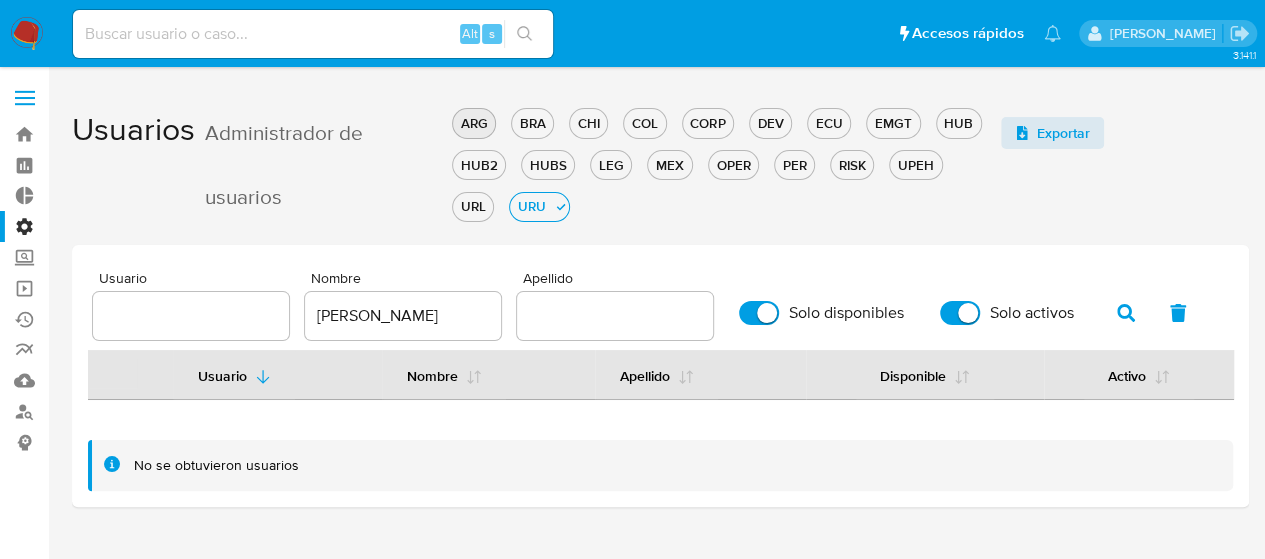 click on "ARG" at bounding box center [474, 123] 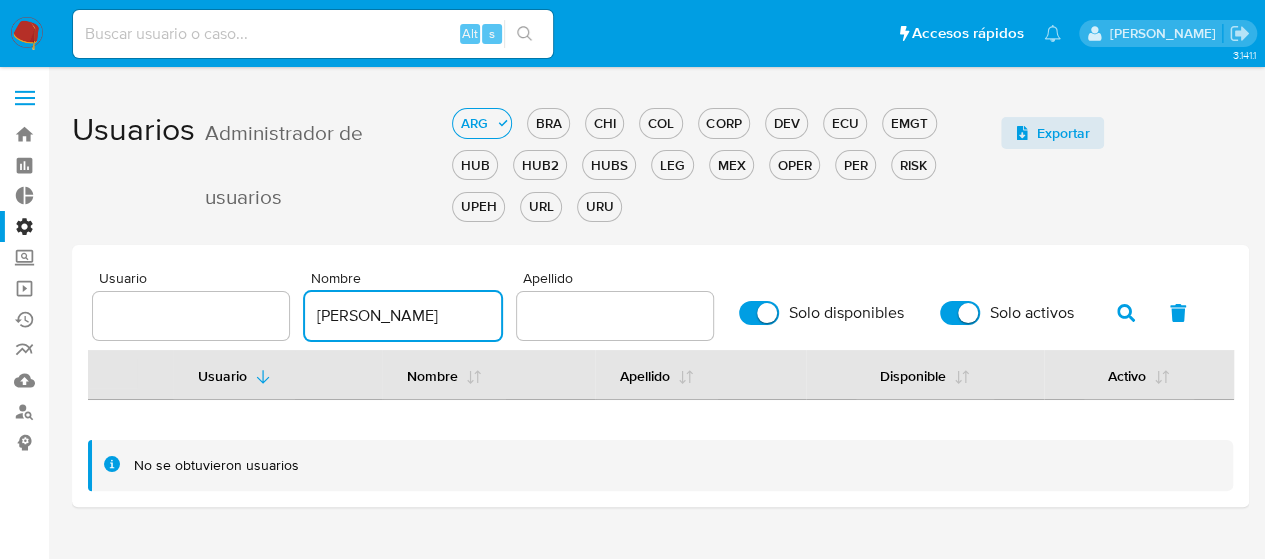 drag, startPoint x: 450, startPoint y: 312, endPoint x: 422, endPoint y: 333, distance: 35 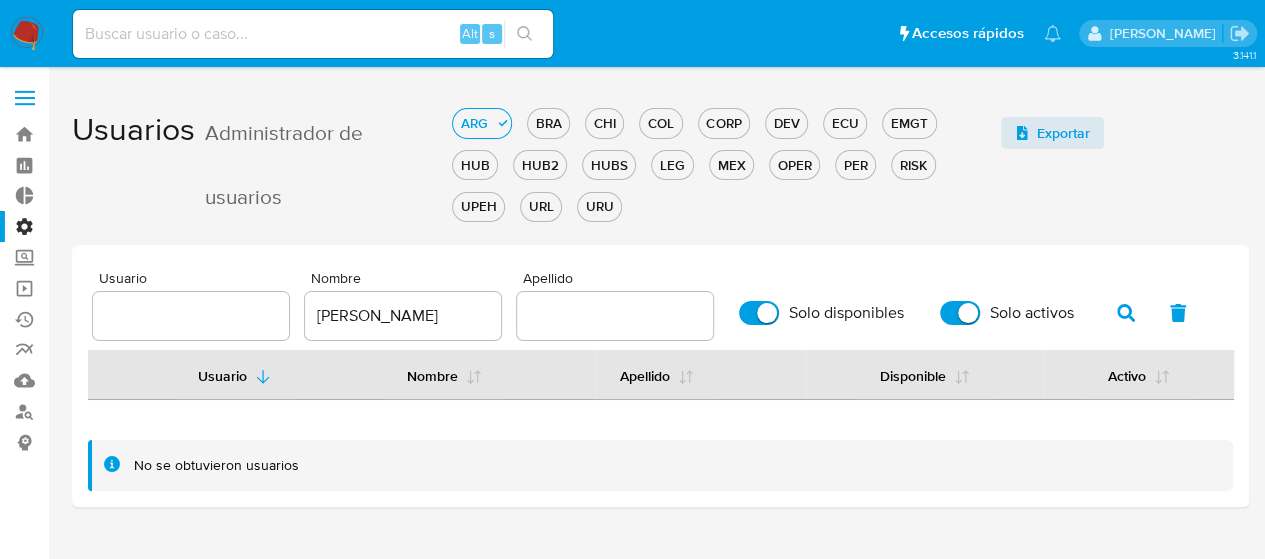 click on "Solo disponibles" at bounding box center (821, 313) 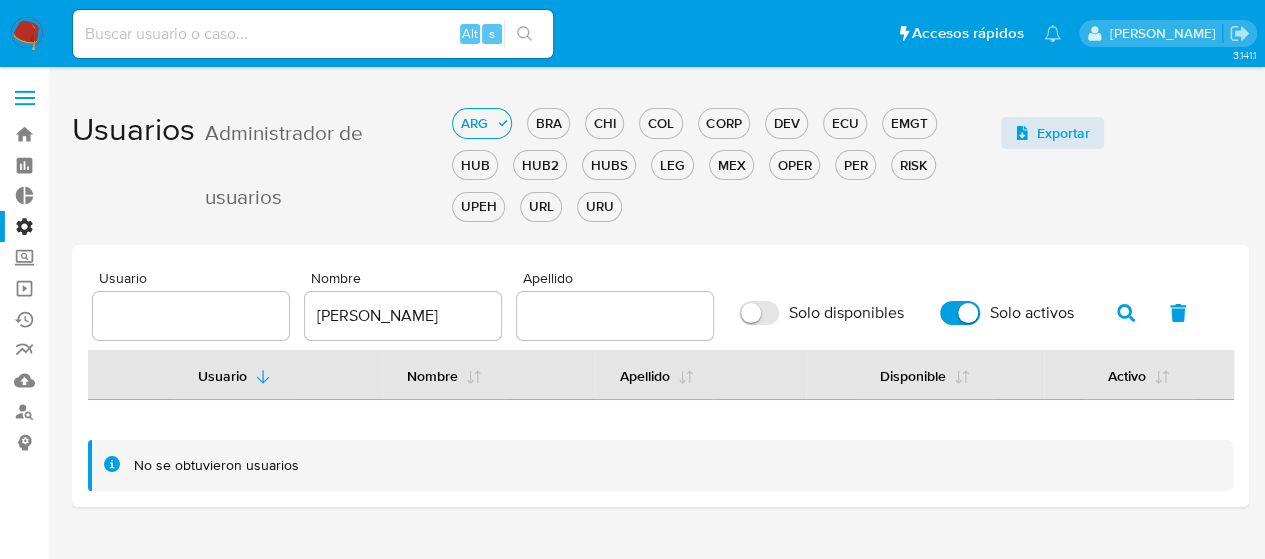 checkbox on "false" 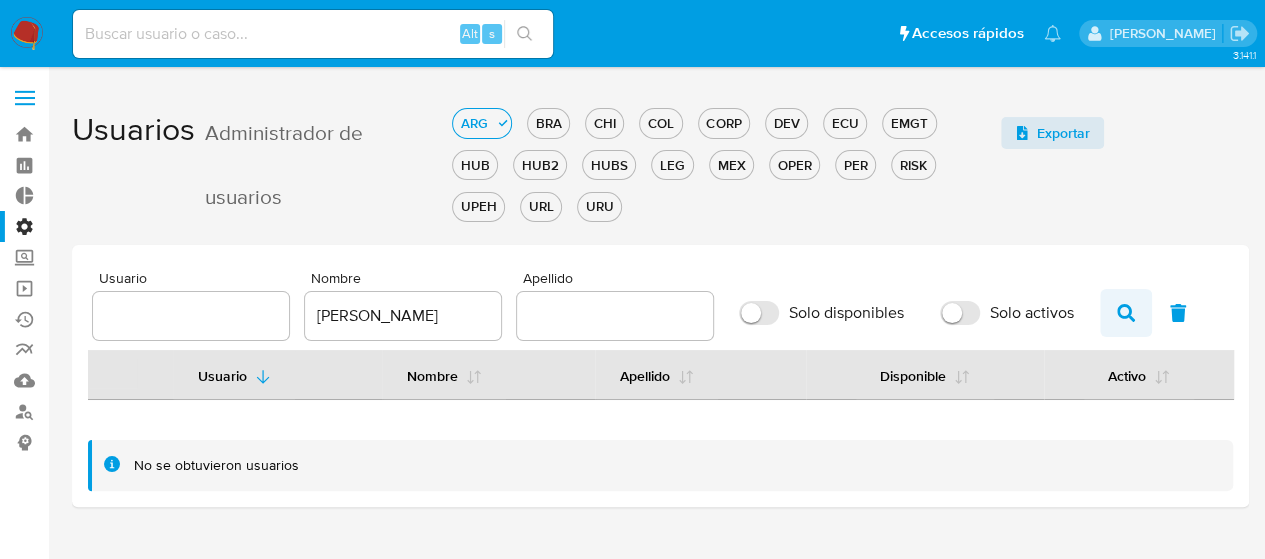 click at bounding box center (1126, 313) 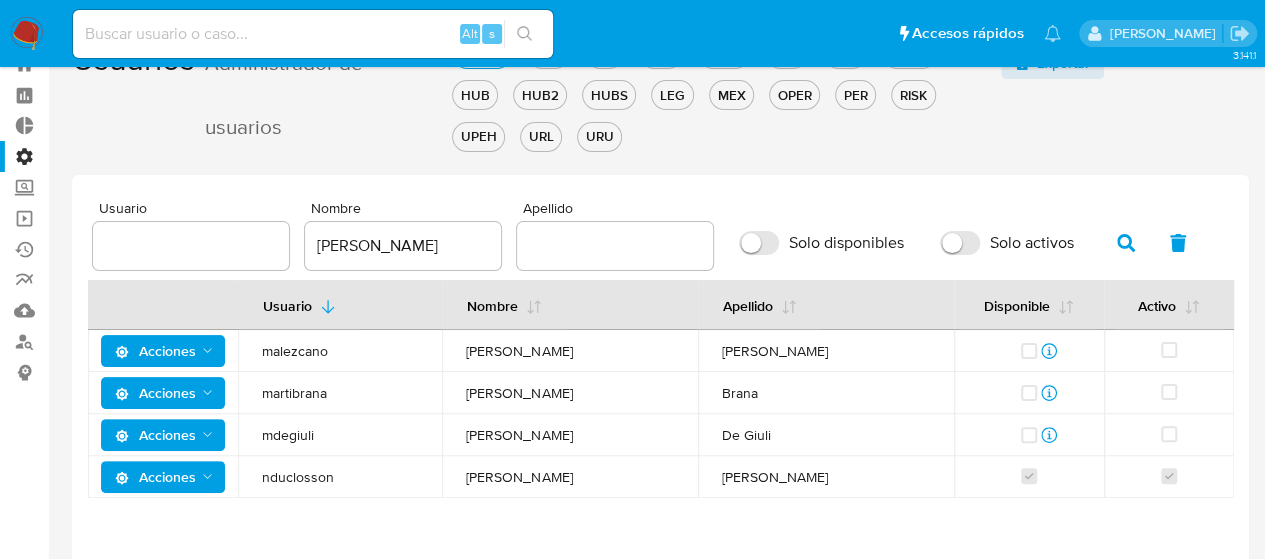 scroll, scrollTop: 100, scrollLeft: 0, axis: vertical 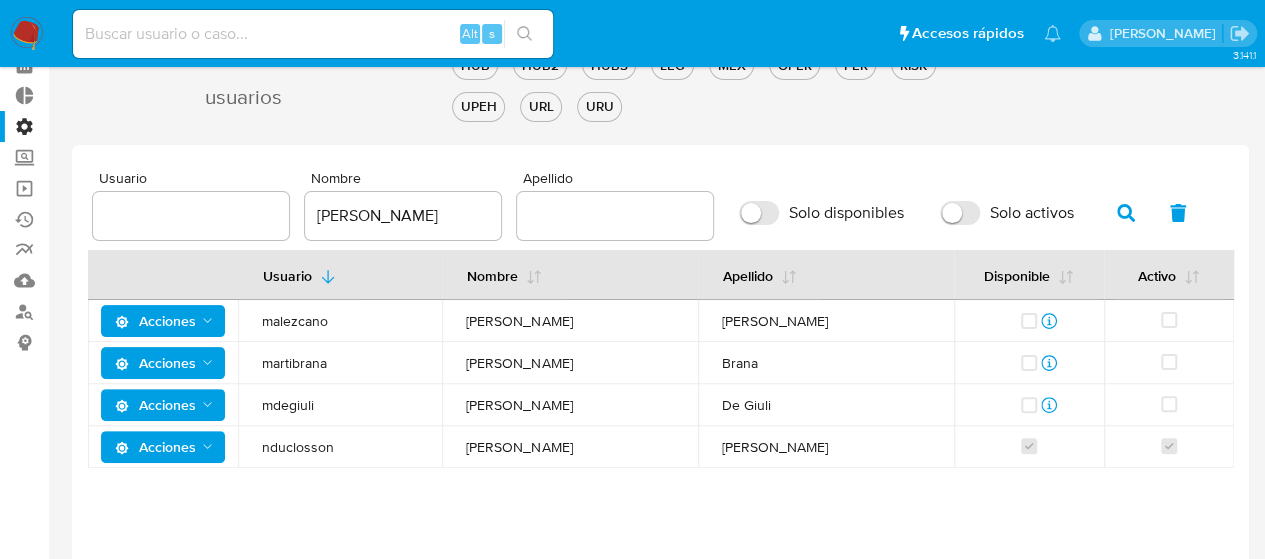click on "[PERSON_NAME]" at bounding box center [403, 216] 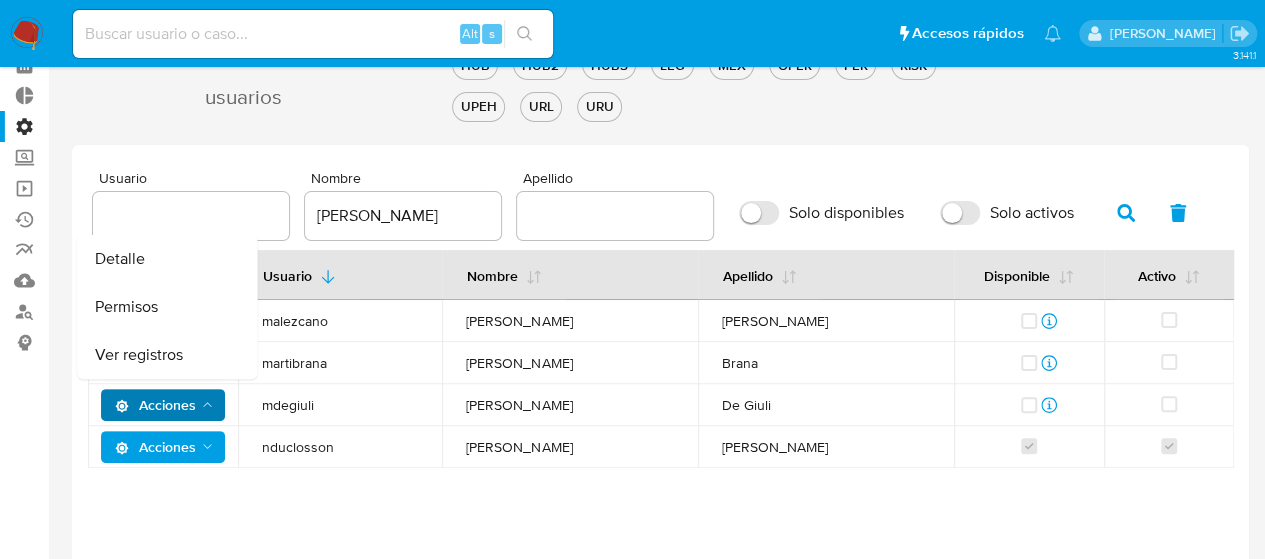 click on "Usuario Nombre Apellido Disponible Activo Acciones malezcano [PERSON_NAME] [PERSON_NAME] Ausente indefinidamente   Acciones martibrana [PERSON_NAME] Ausente indefinidamente   Acciones Detalle Permisos Ver registros mdegiuli [PERSON_NAME] Ausente indefinidamente   Acciones nduclosson [PERSON_NAME]" at bounding box center [660, 400] 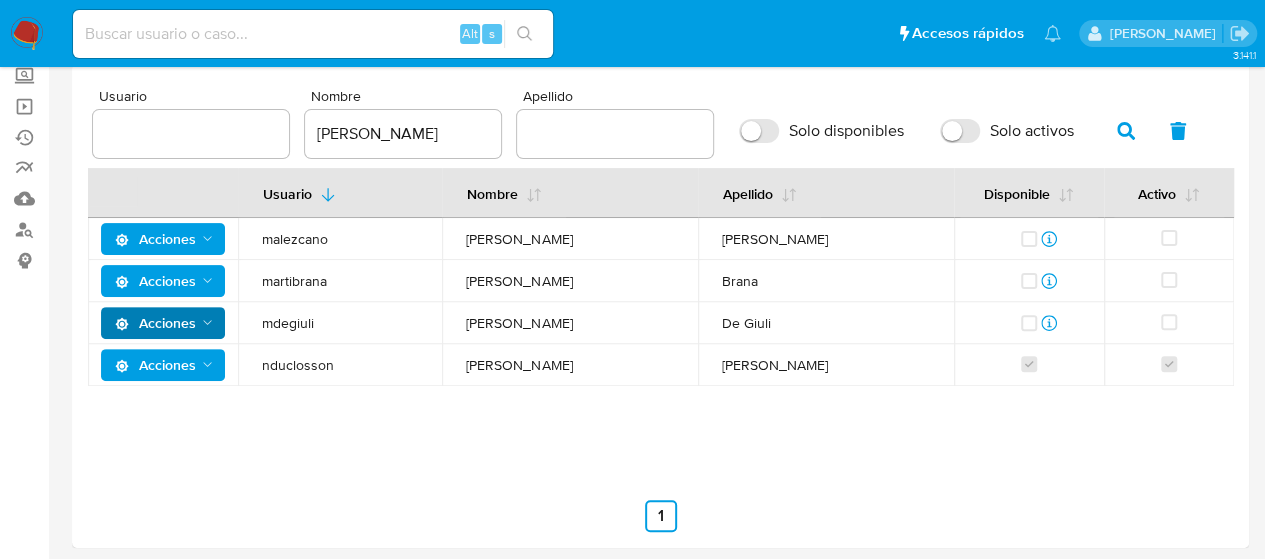 scroll, scrollTop: 182, scrollLeft: 0, axis: vertical 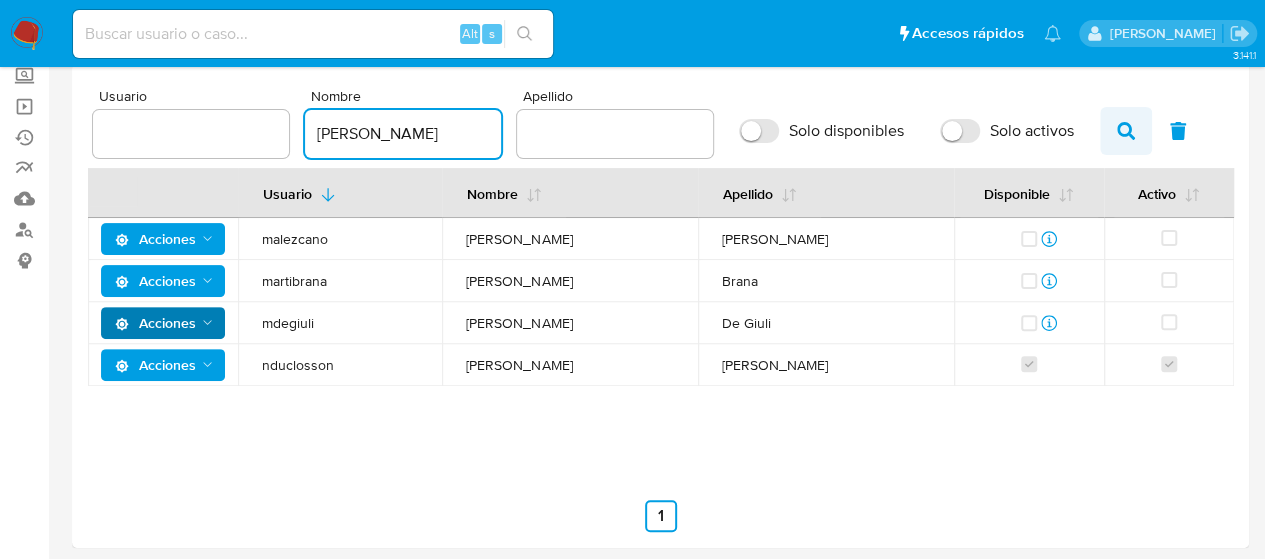 type on "[PERSON_NAME]" 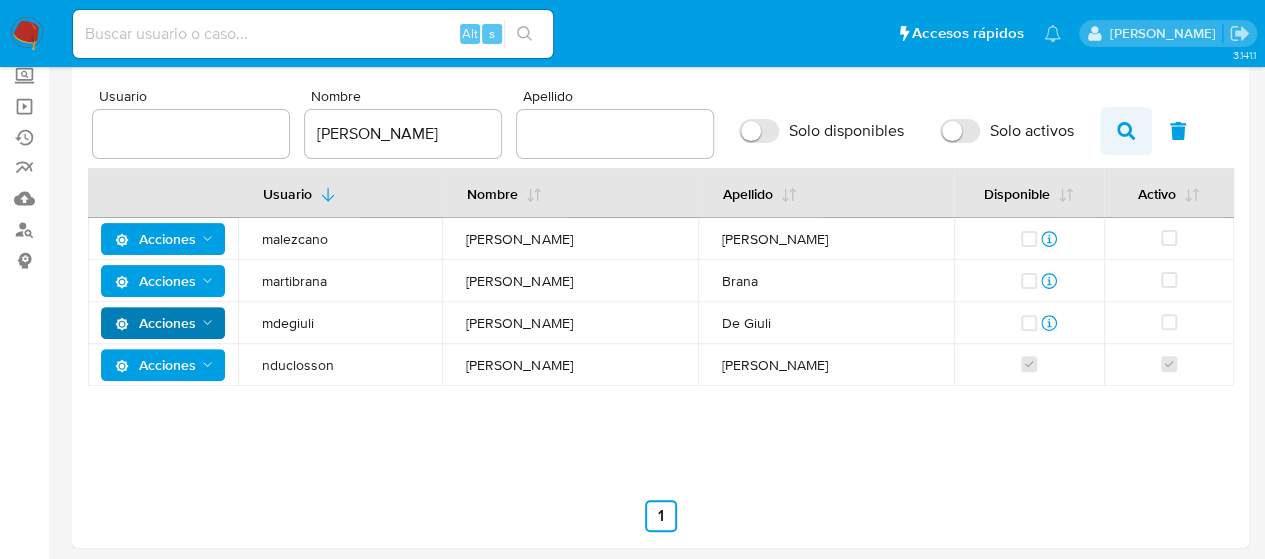 click 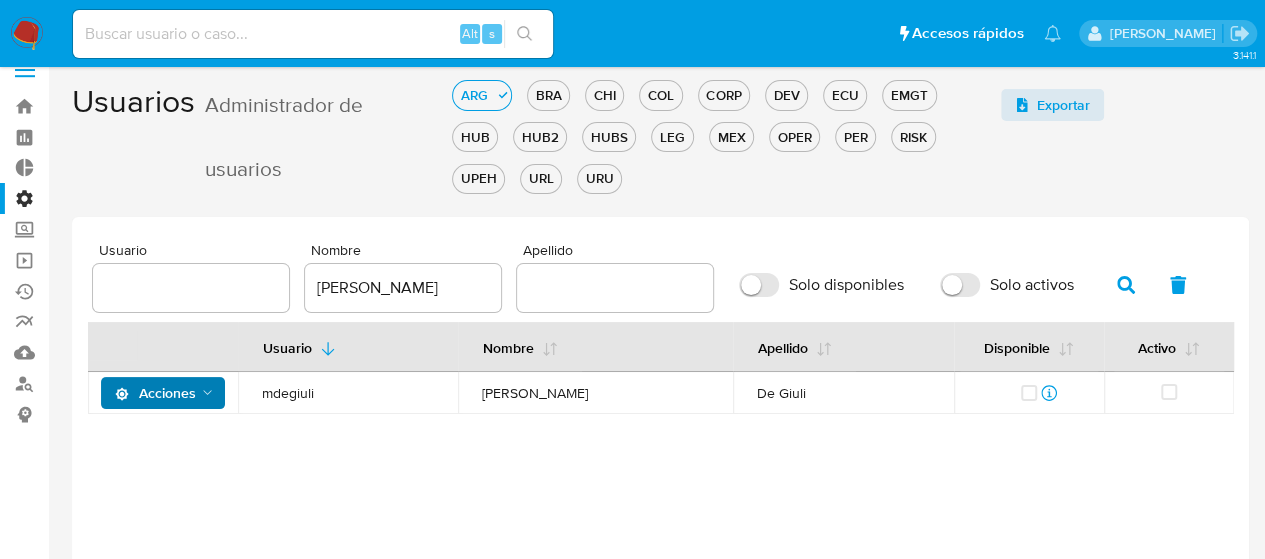 scroll, scrollTop: 0, scrollLeft: 0, axis: both 